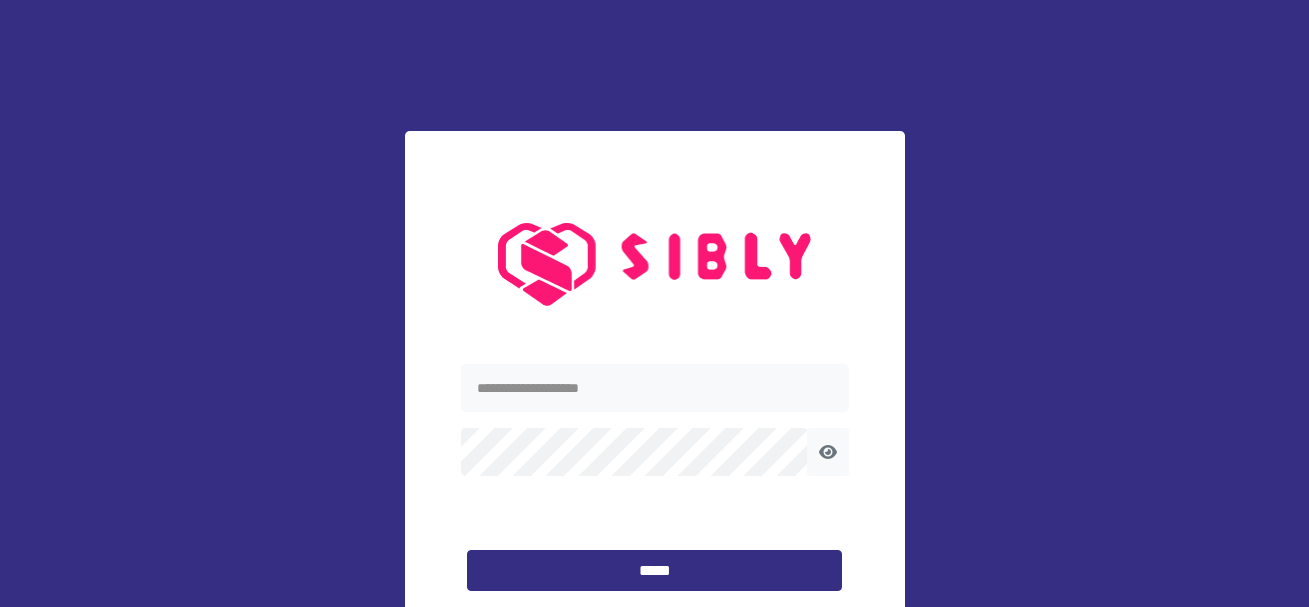 scroll, scrollTop: 0, scrollLeft: 0, axis: both 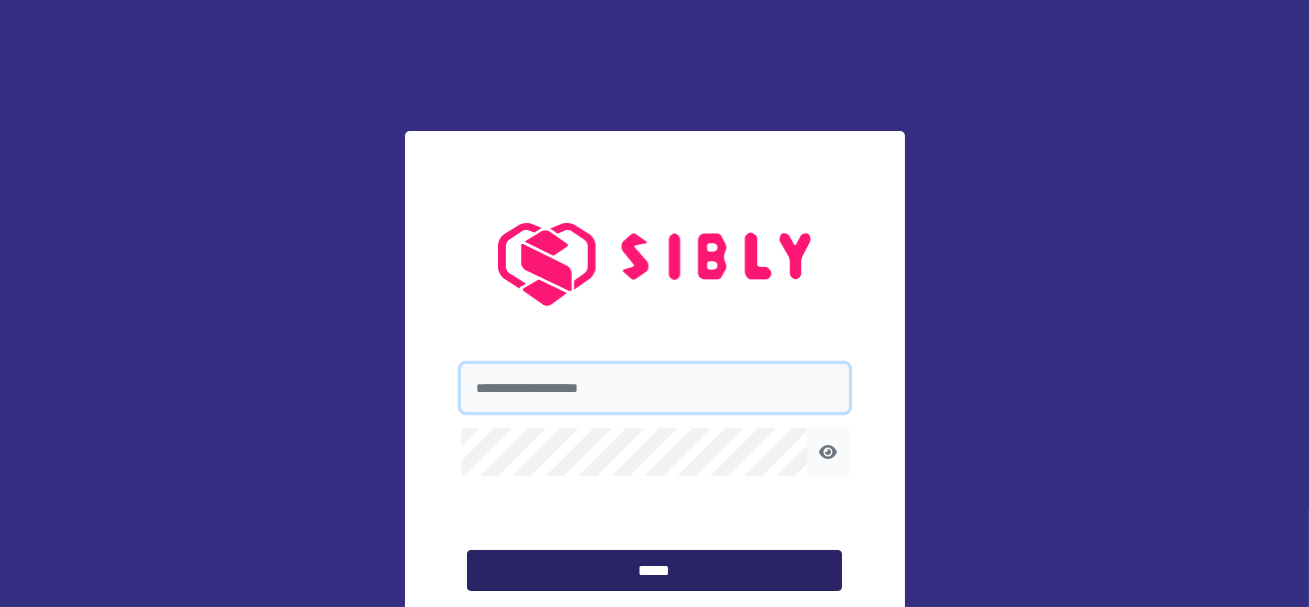 type on "**********" 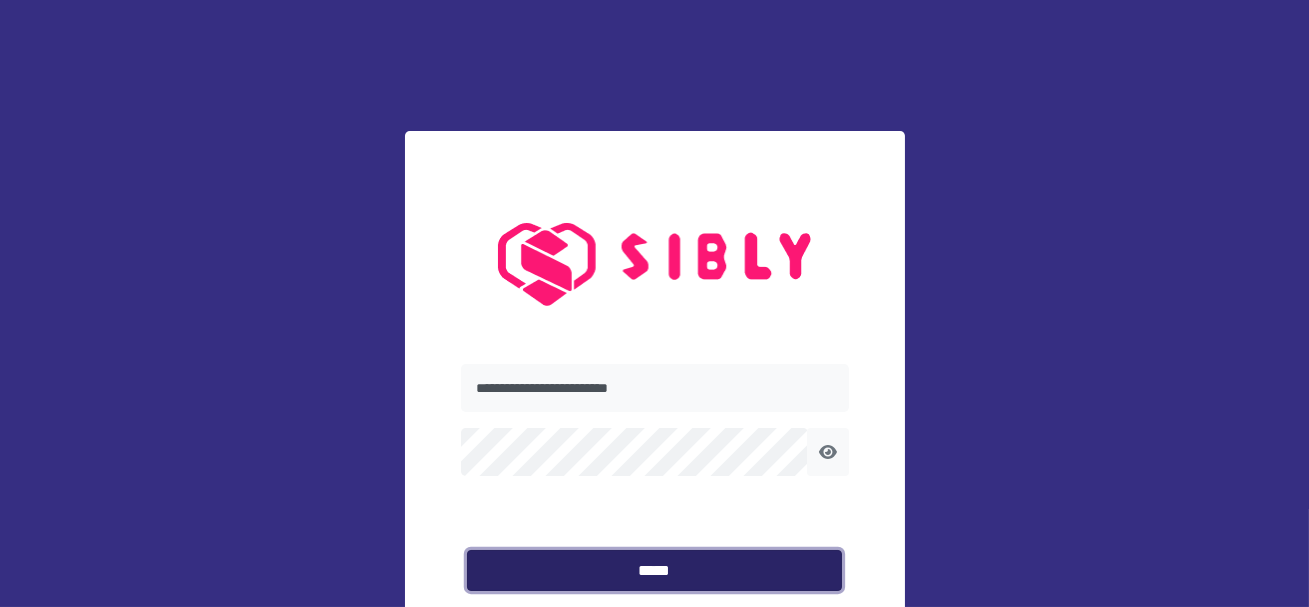 click on "*****" at bounding box center [654, 571] 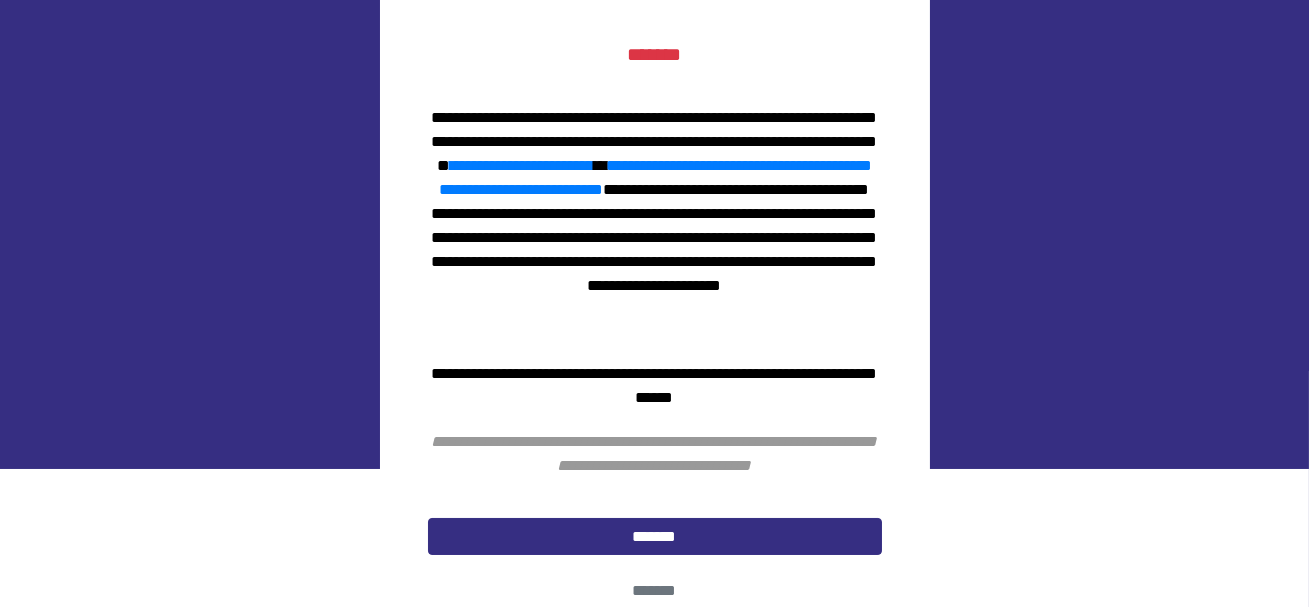 scroll, scrollTop: 141, scrollLeft: 0, axis: vertical 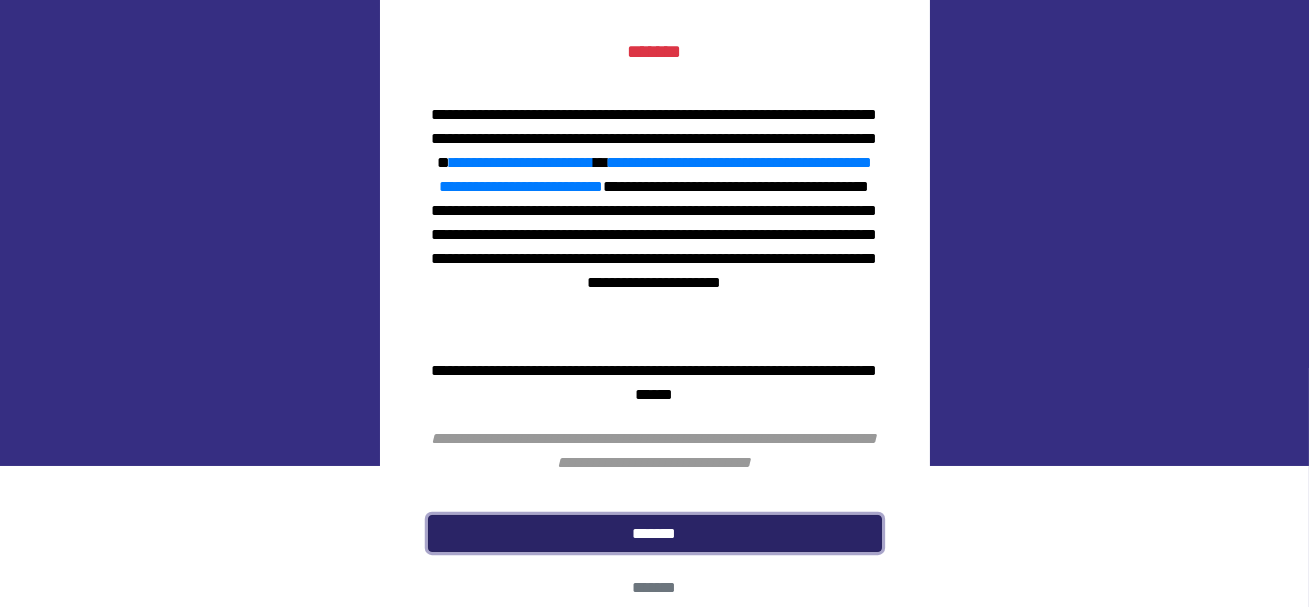 click on "*******" at bounding box center (655, 534) 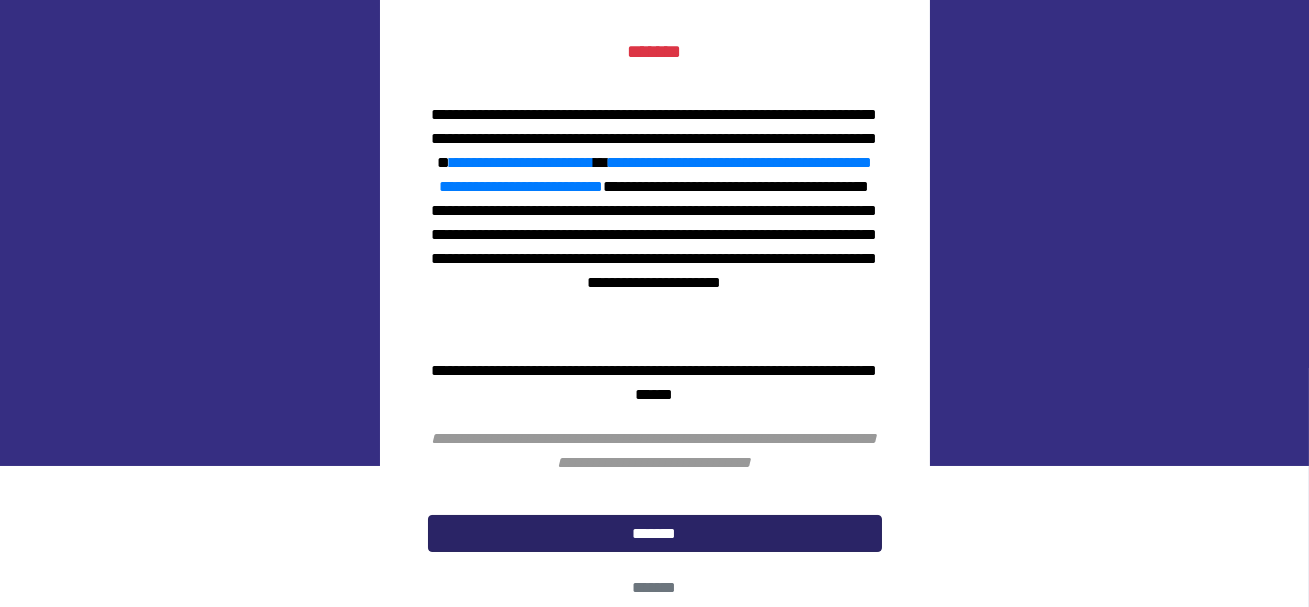 scroll, scrollTop: 0, scrollLeft: 0, axis: both 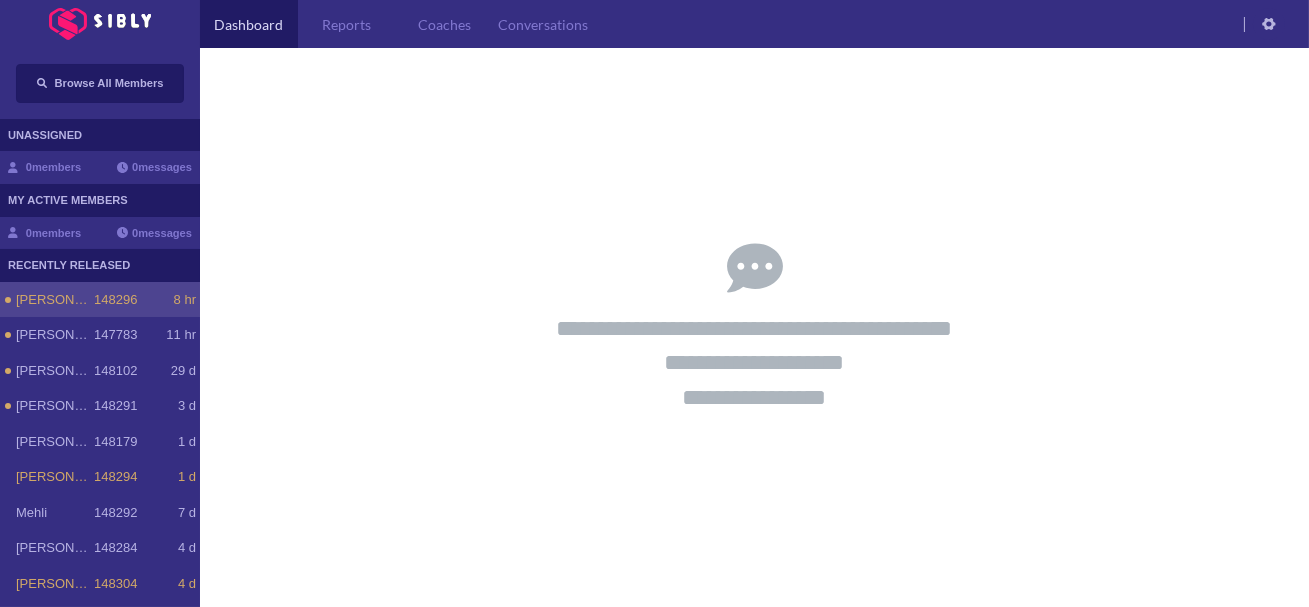 click on "[PERSON_NAME] 148296 8 hr" at bounding box center (100, 300) 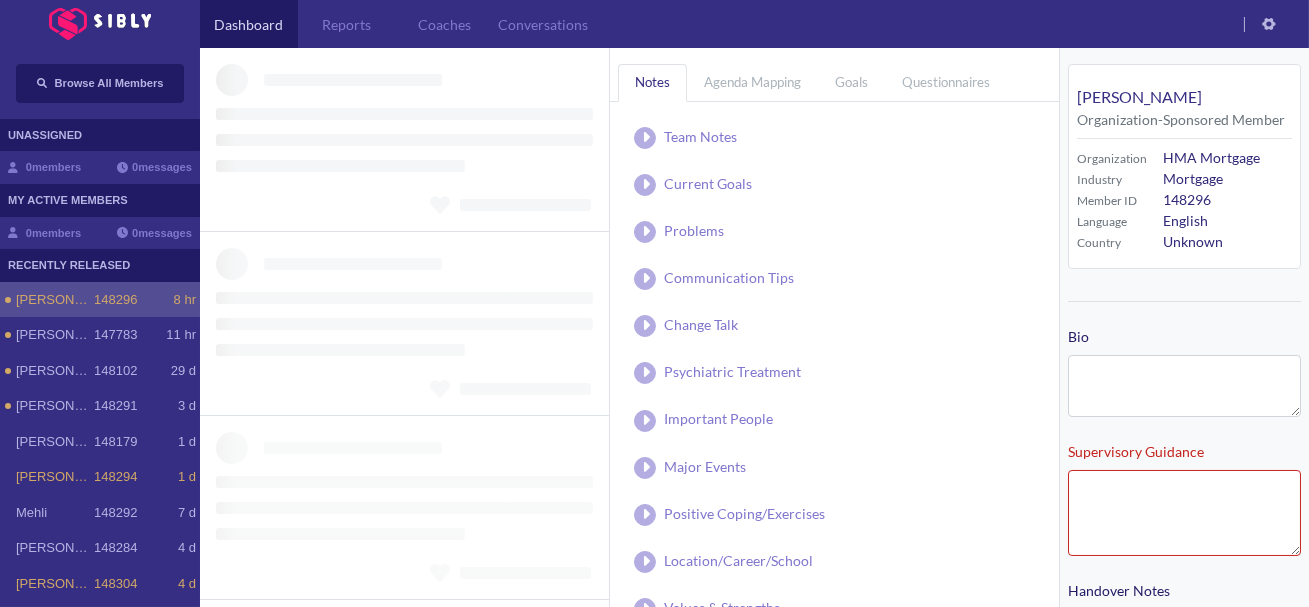 type on "**********" 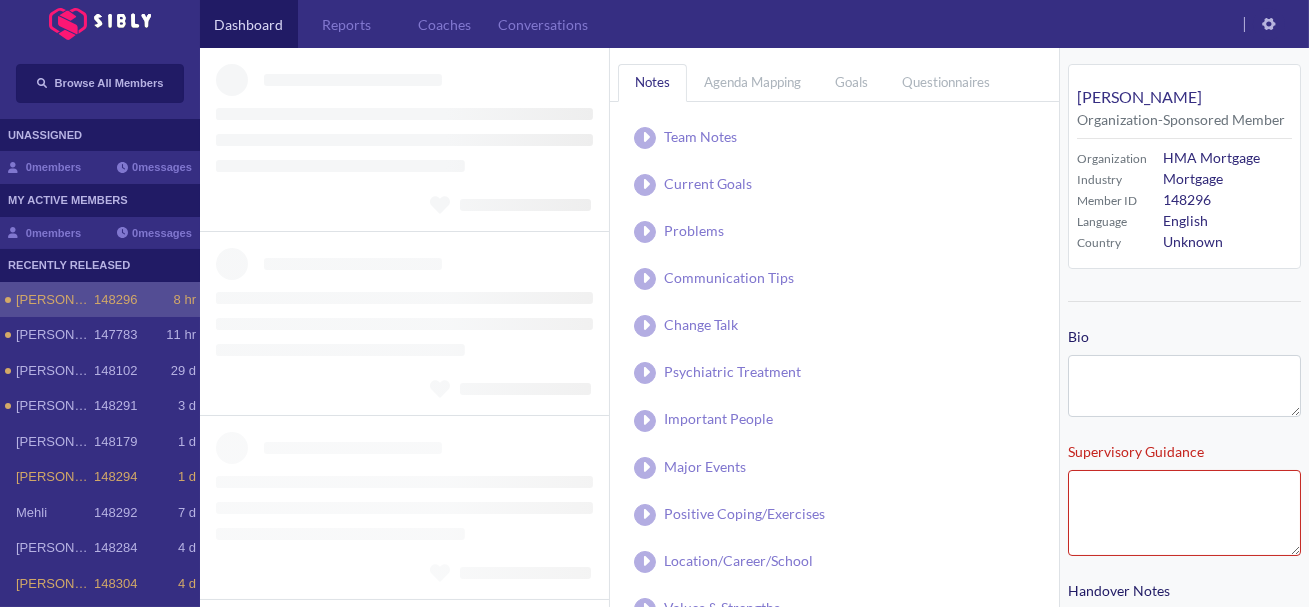 type on "**********" 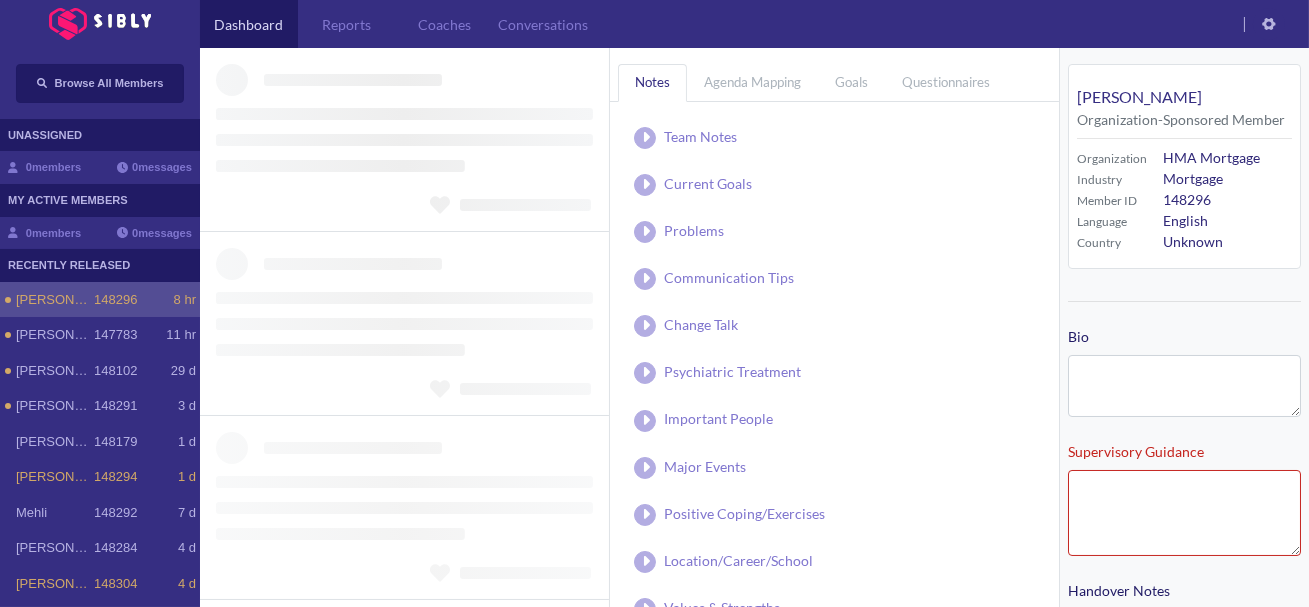 type on "**********" 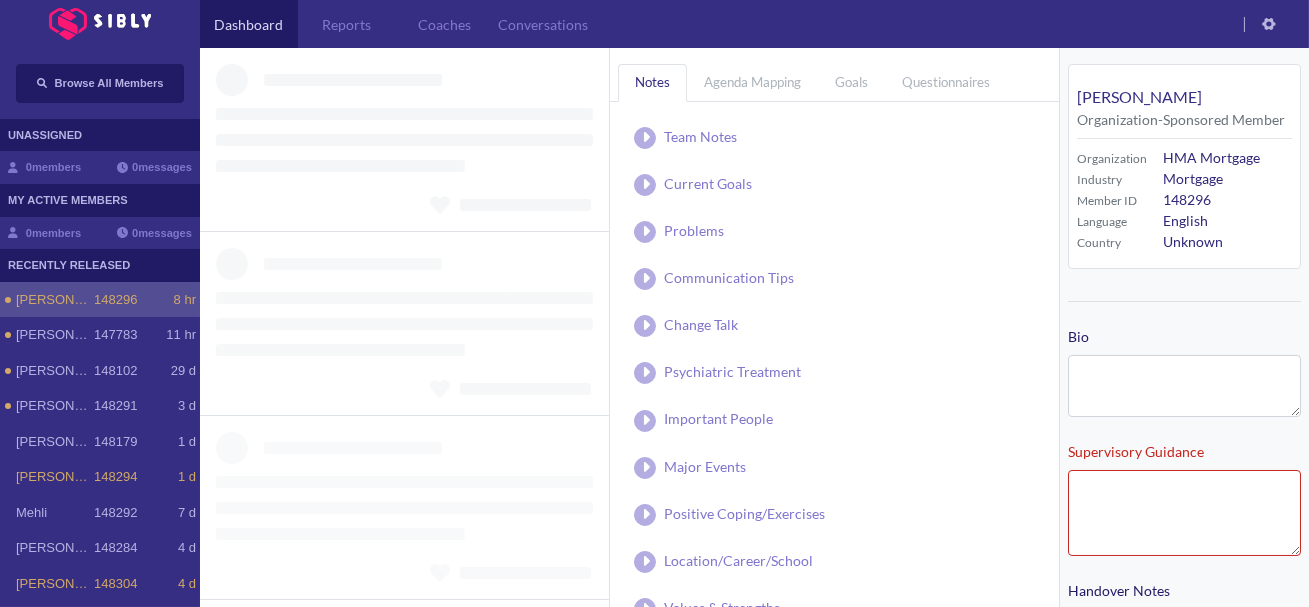 type on "**********" 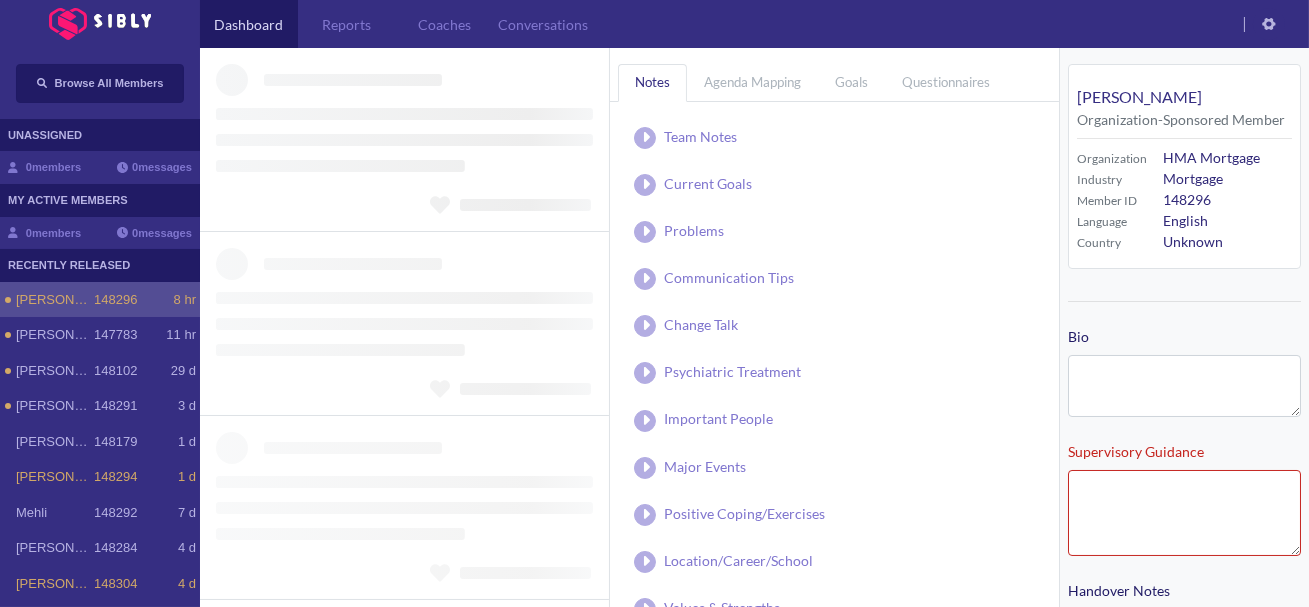 type on "**********" 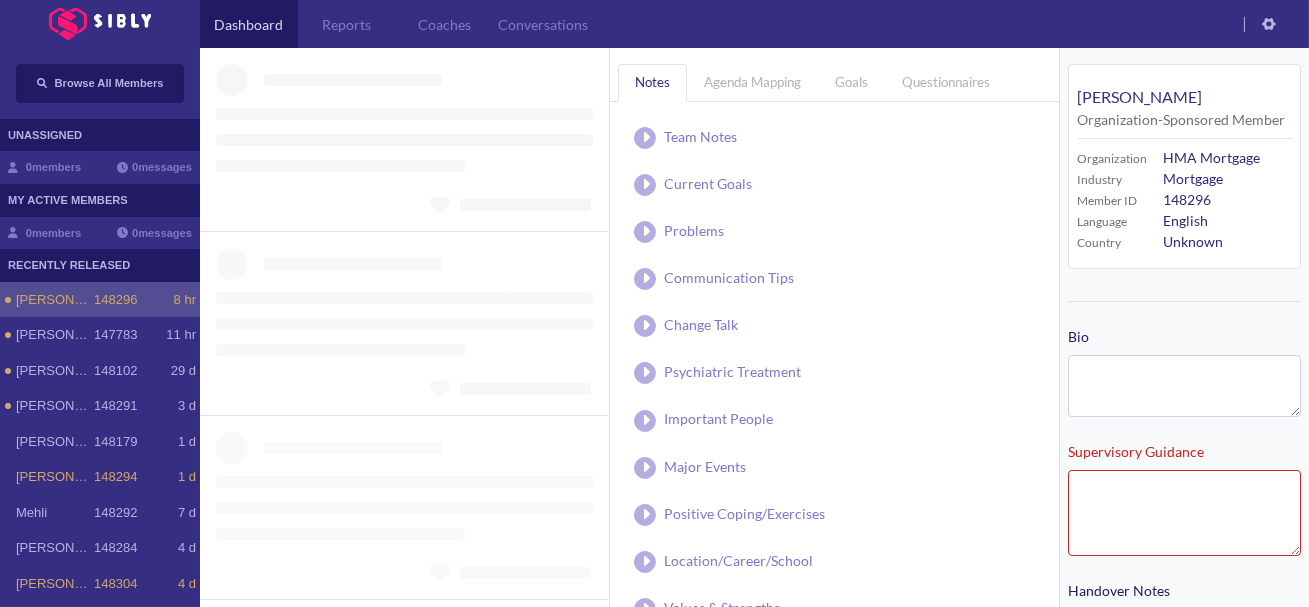 type on "**********" 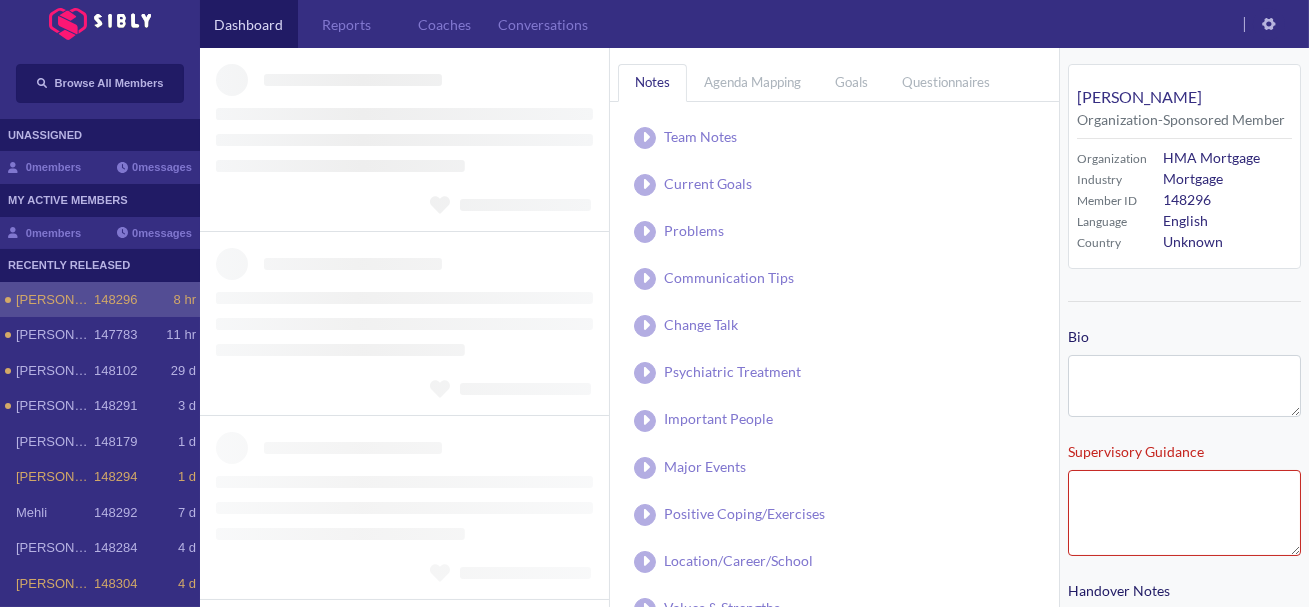type on "**********" 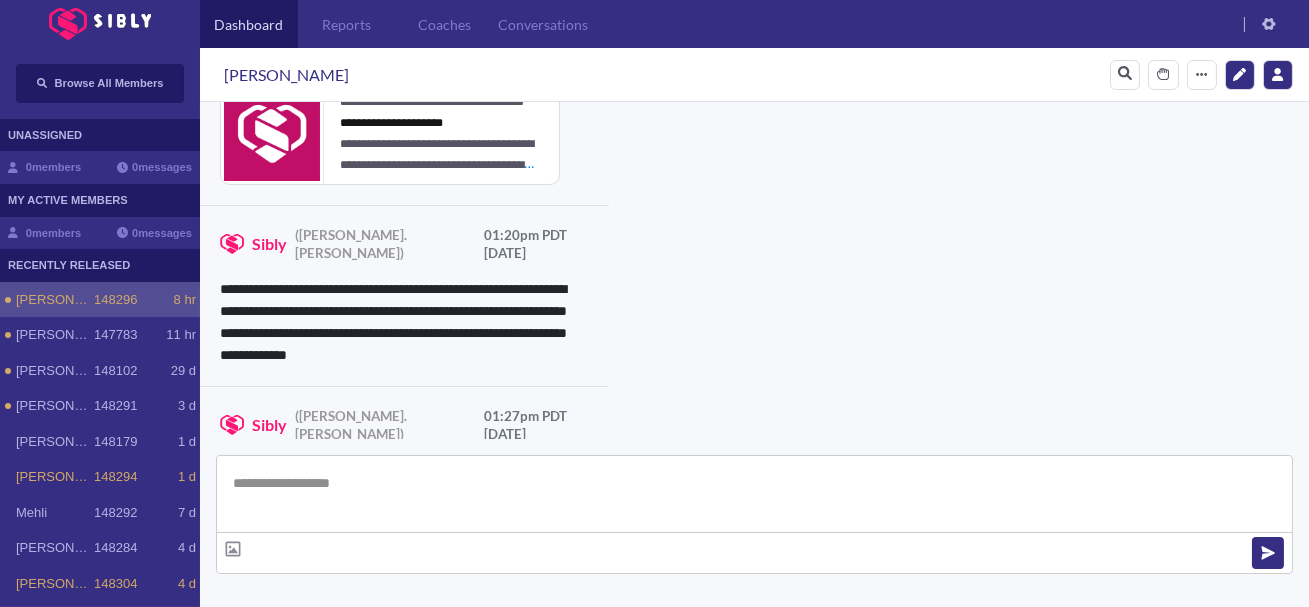 scroll, scrollTop: 4852, scrollLeft: 0, axis: vertical 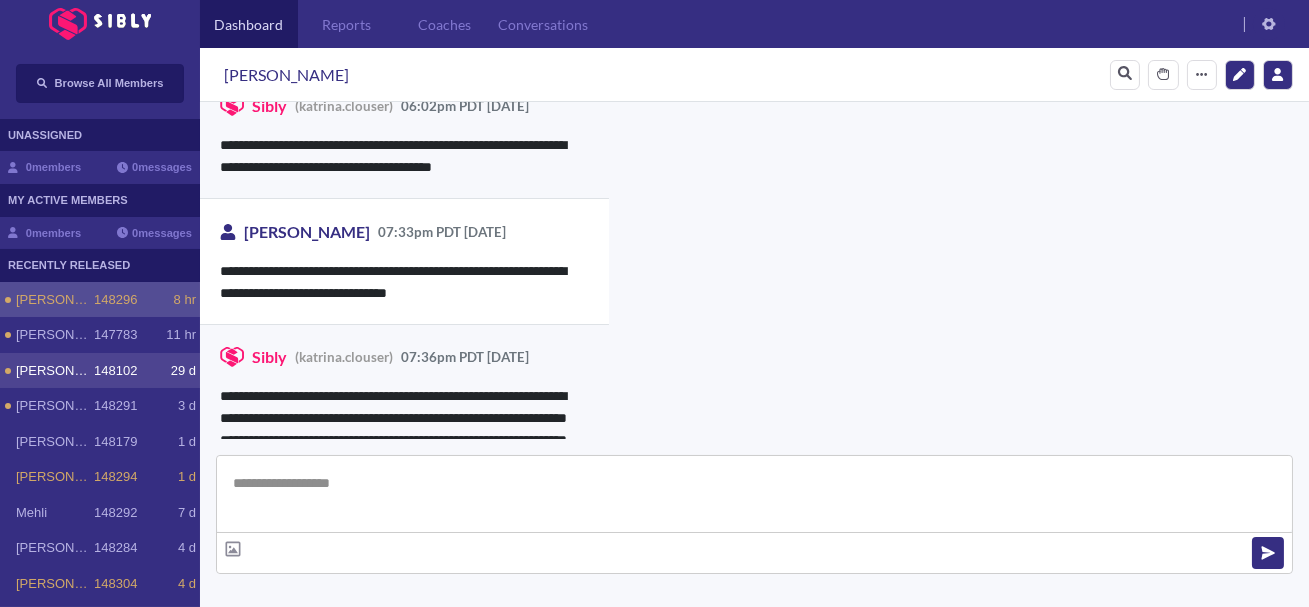 click on "29 d" 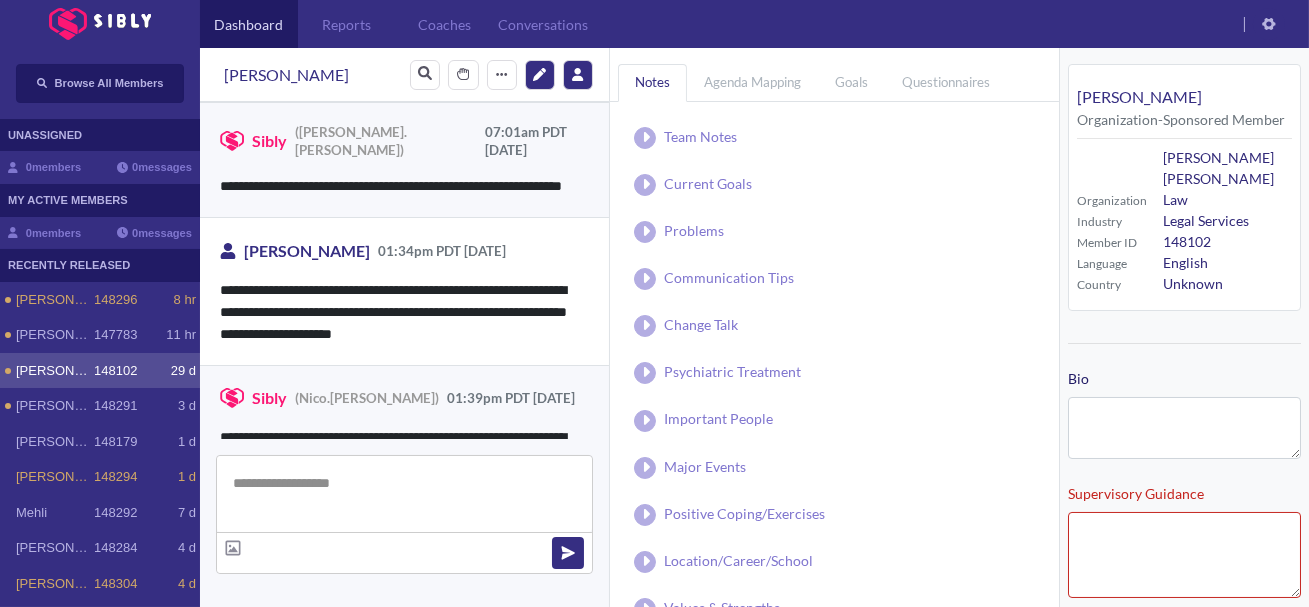 type on "**********" 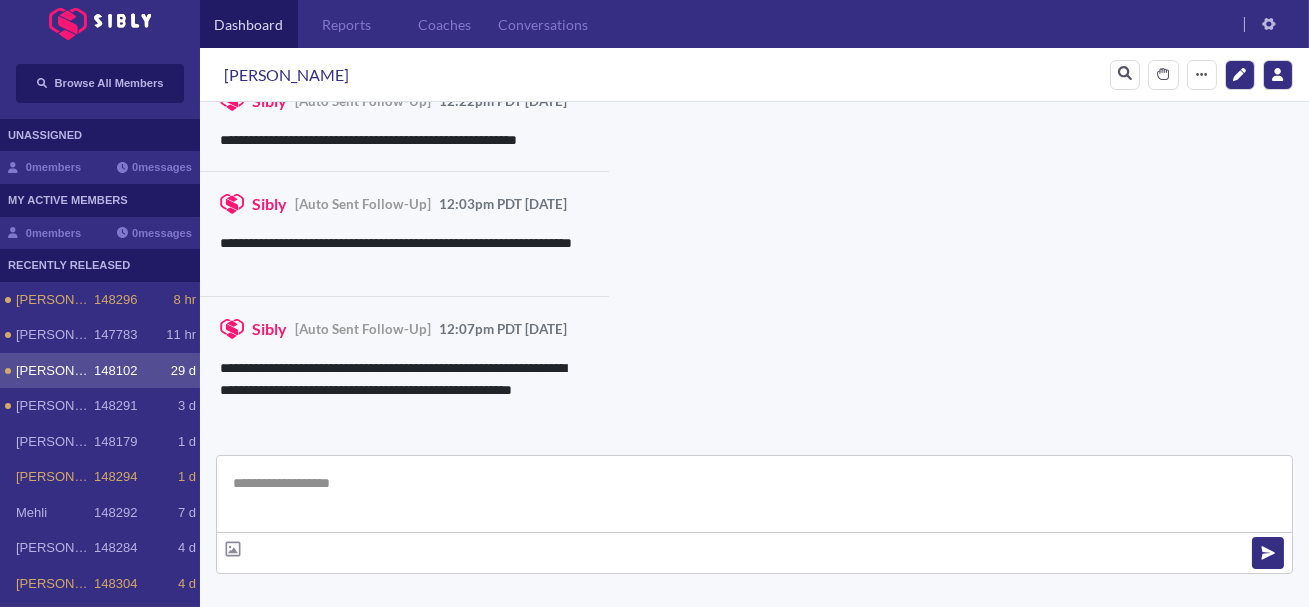 scroll, scrollTop: 4182, scrollLeft: 0, axis: vertical 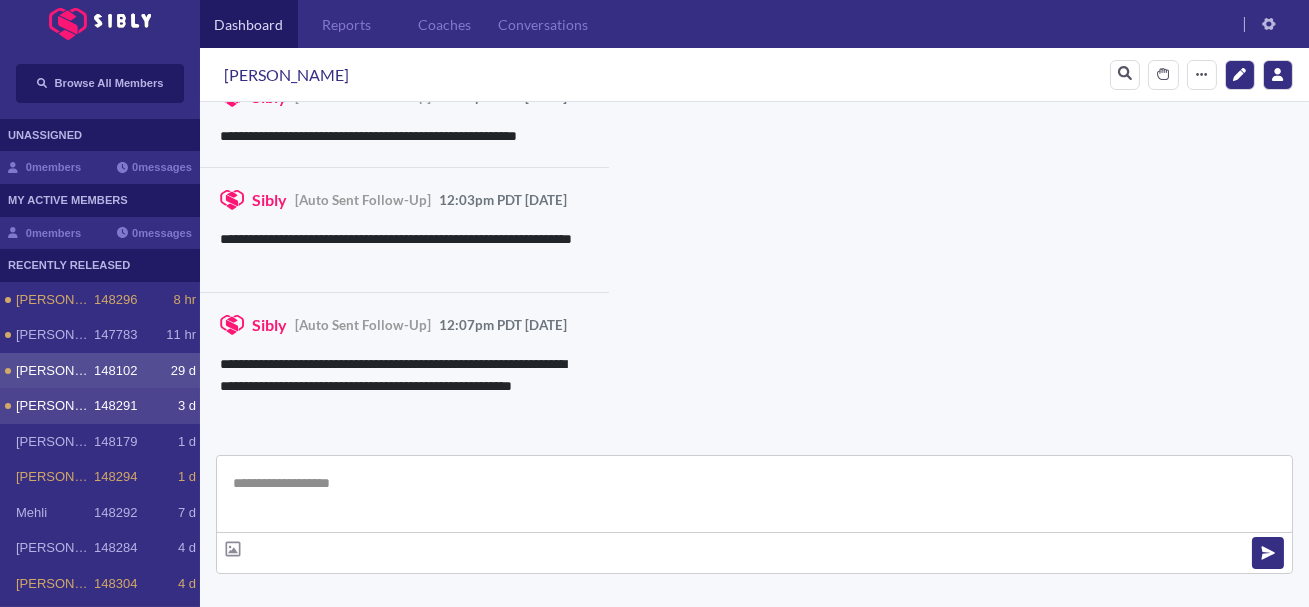 click on "148291" at bounding box center [115, 406] 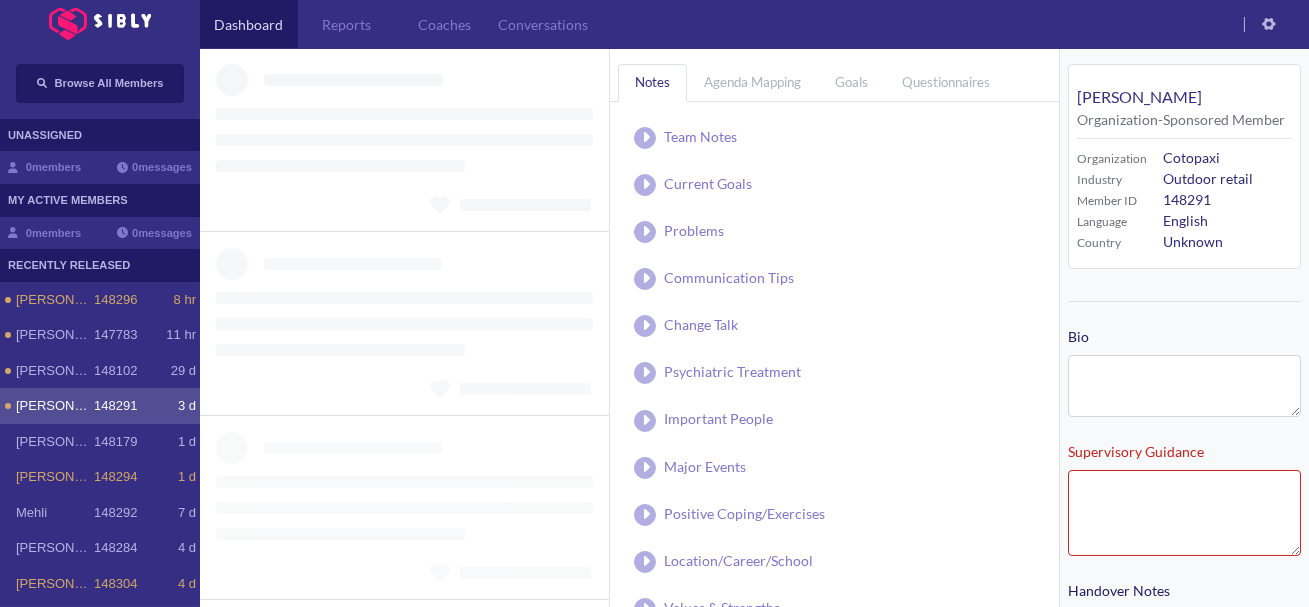 type on "**********" 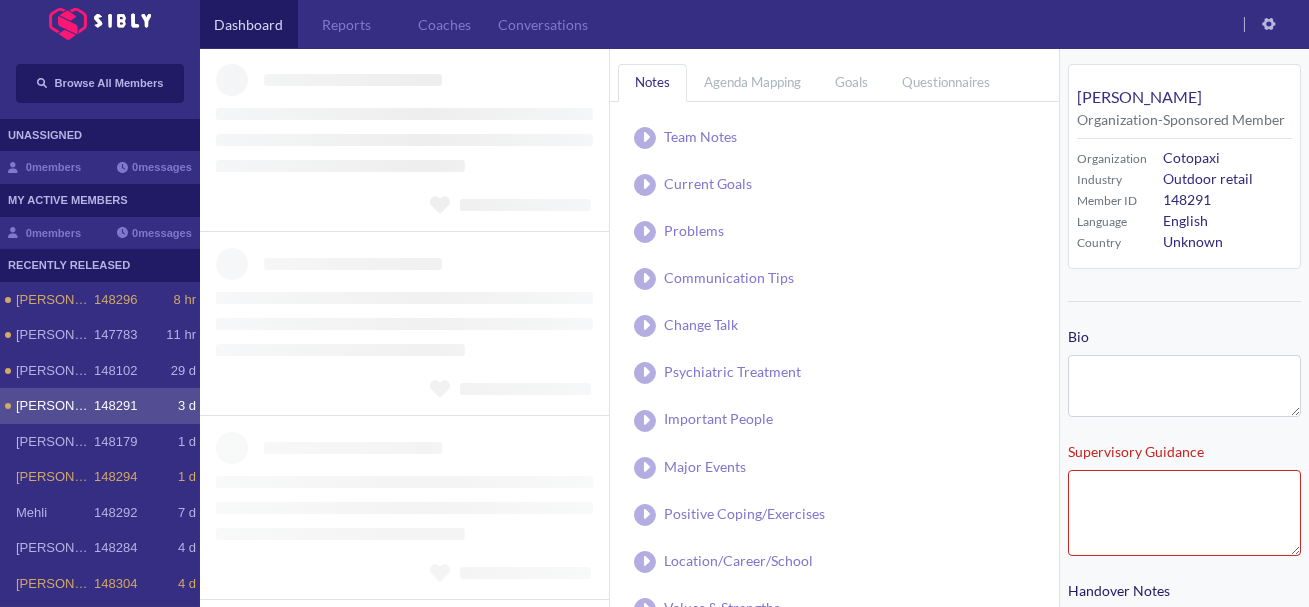 type on "**********" 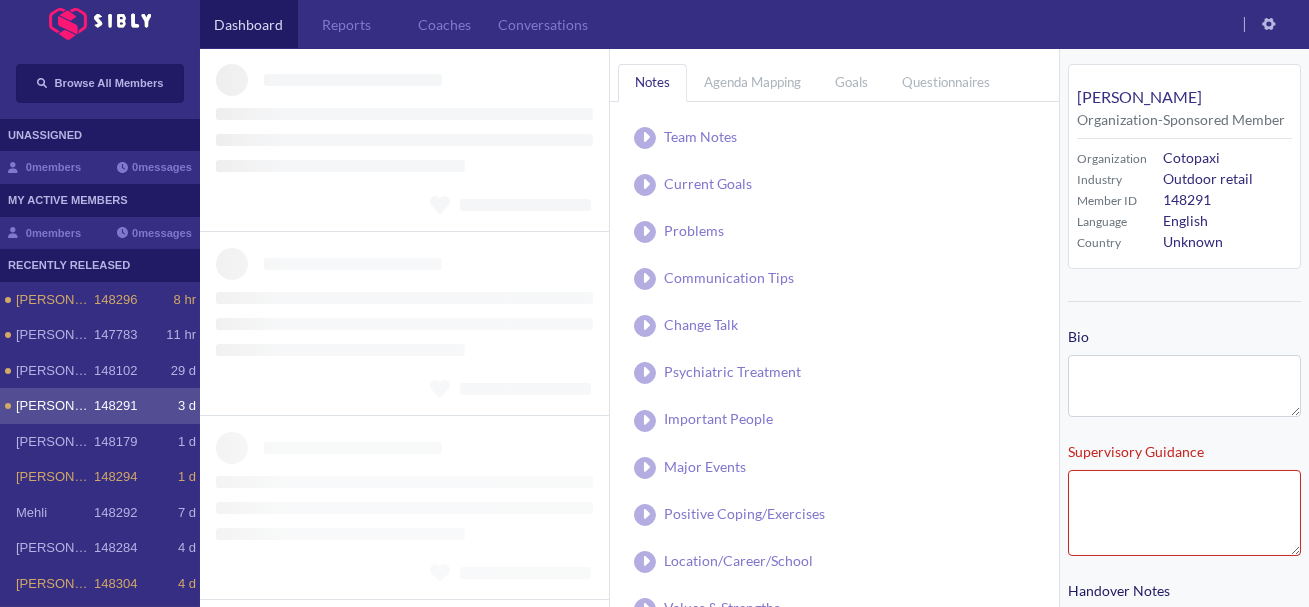 type on "**********" 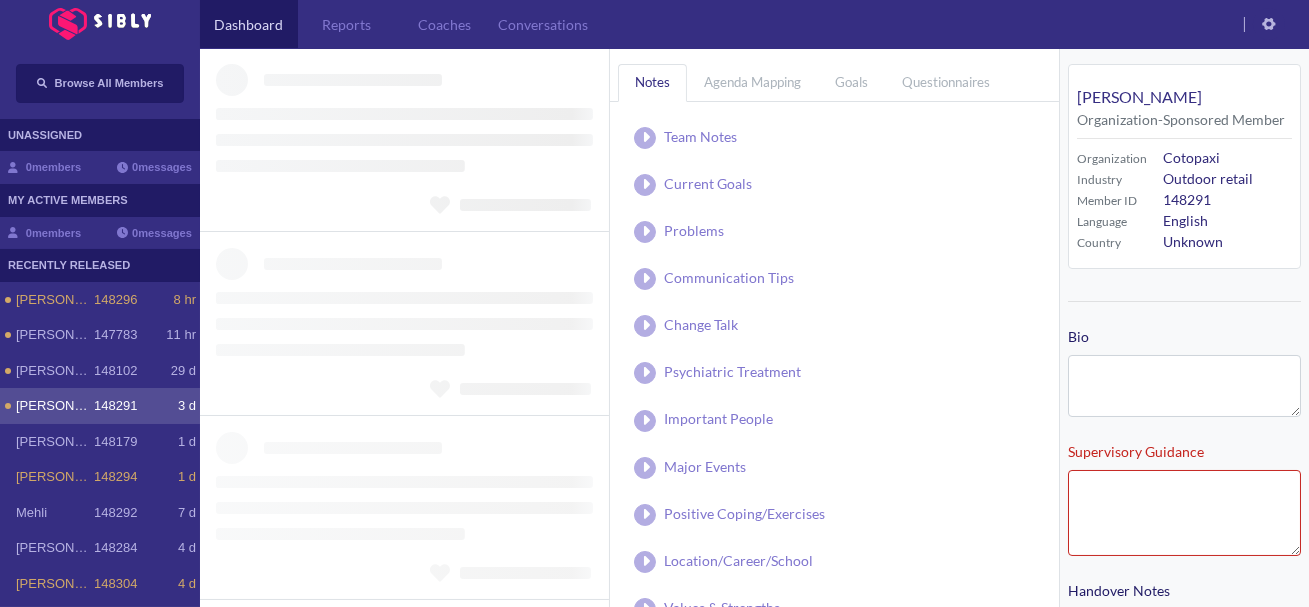 type on "**********" 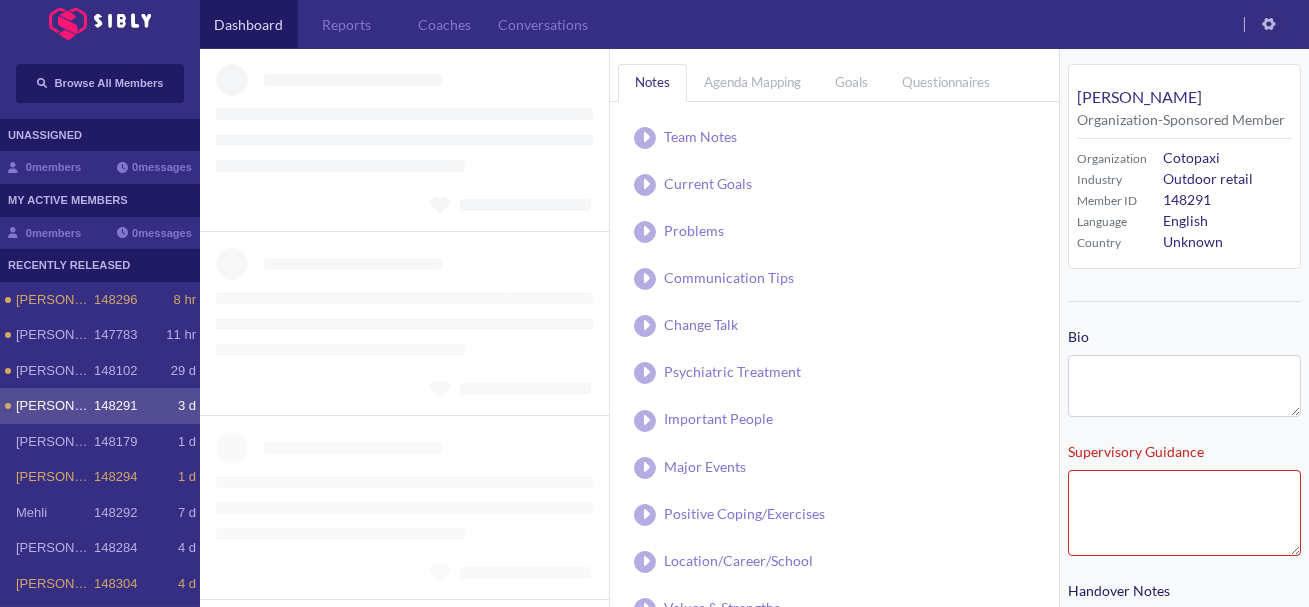 type on "**********" 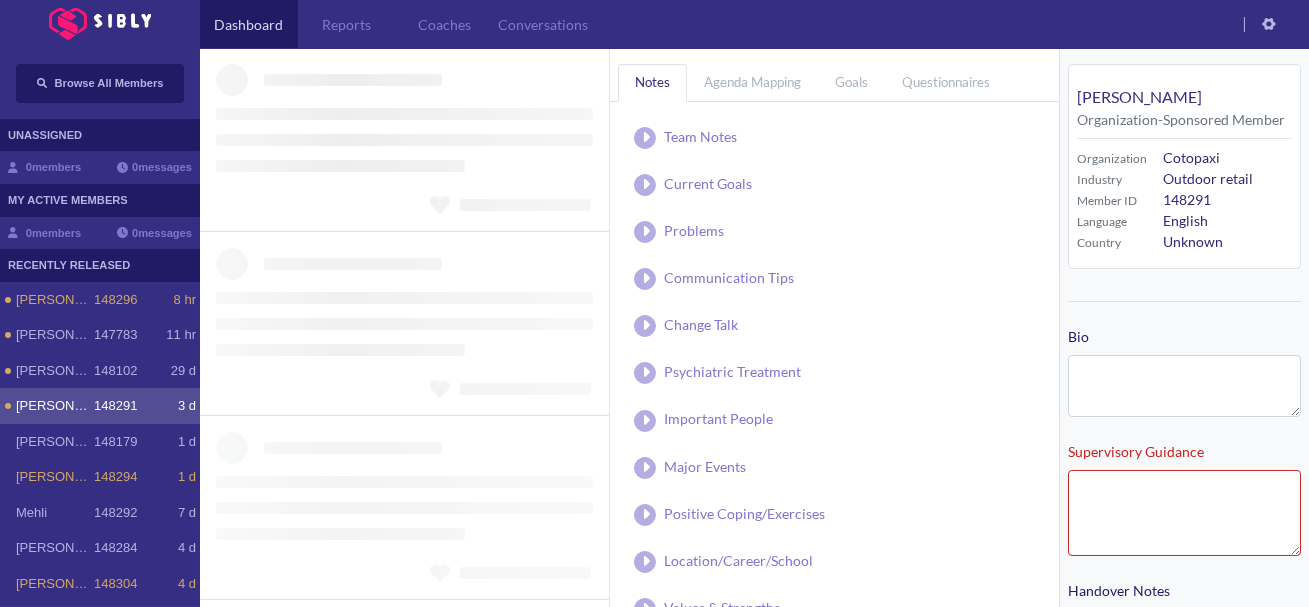 type on "**********" 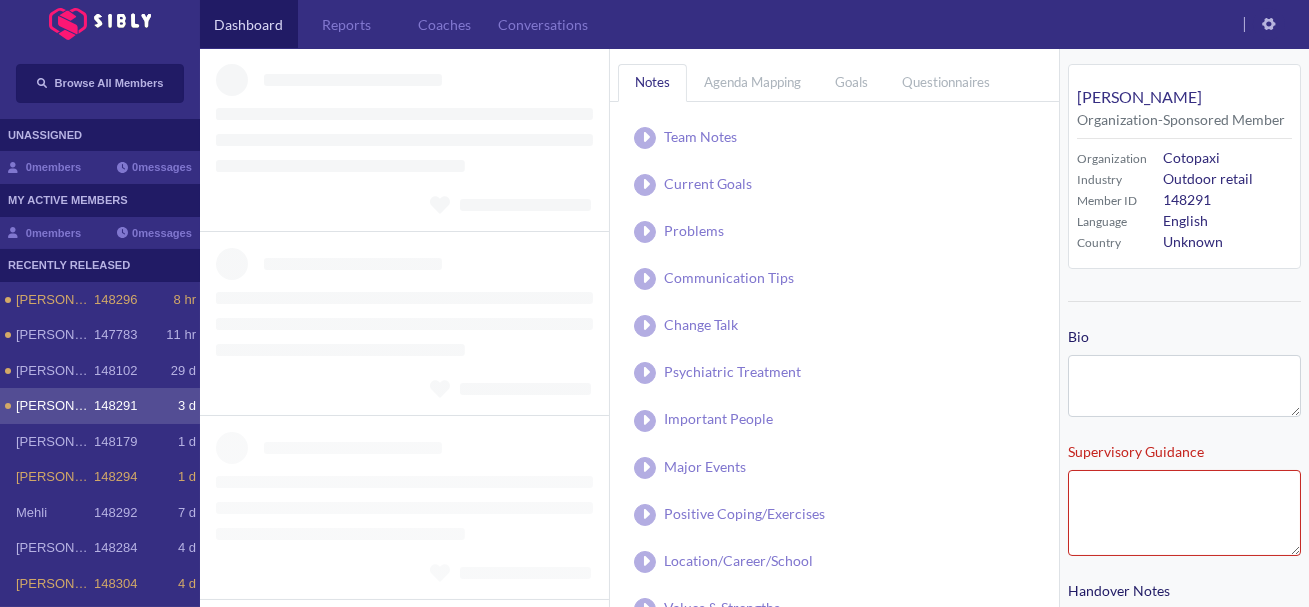 type on "**********" 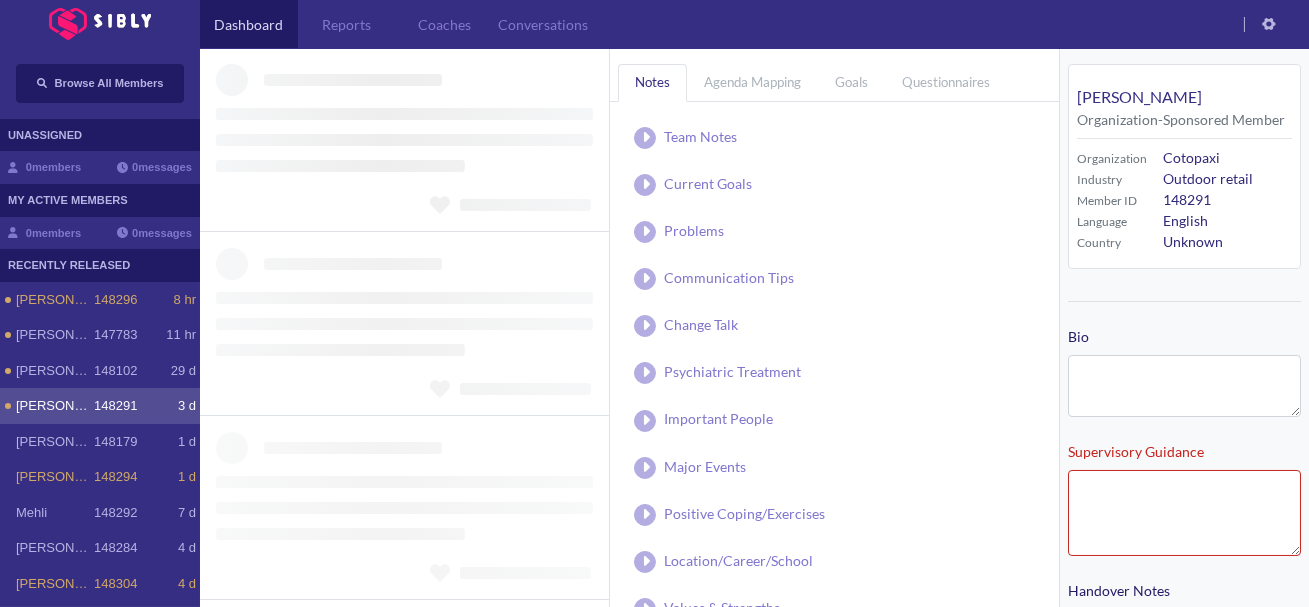 type on "**********" 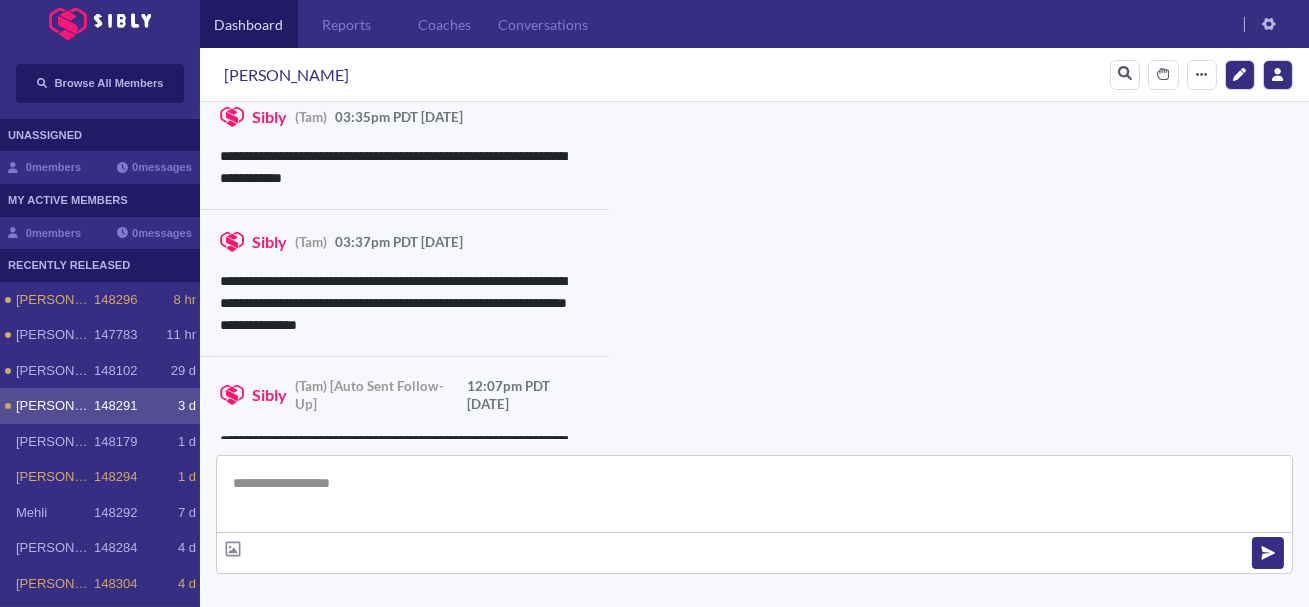 scroll, scrollTop: 4996, scrollLeft: 0, axis: vertical 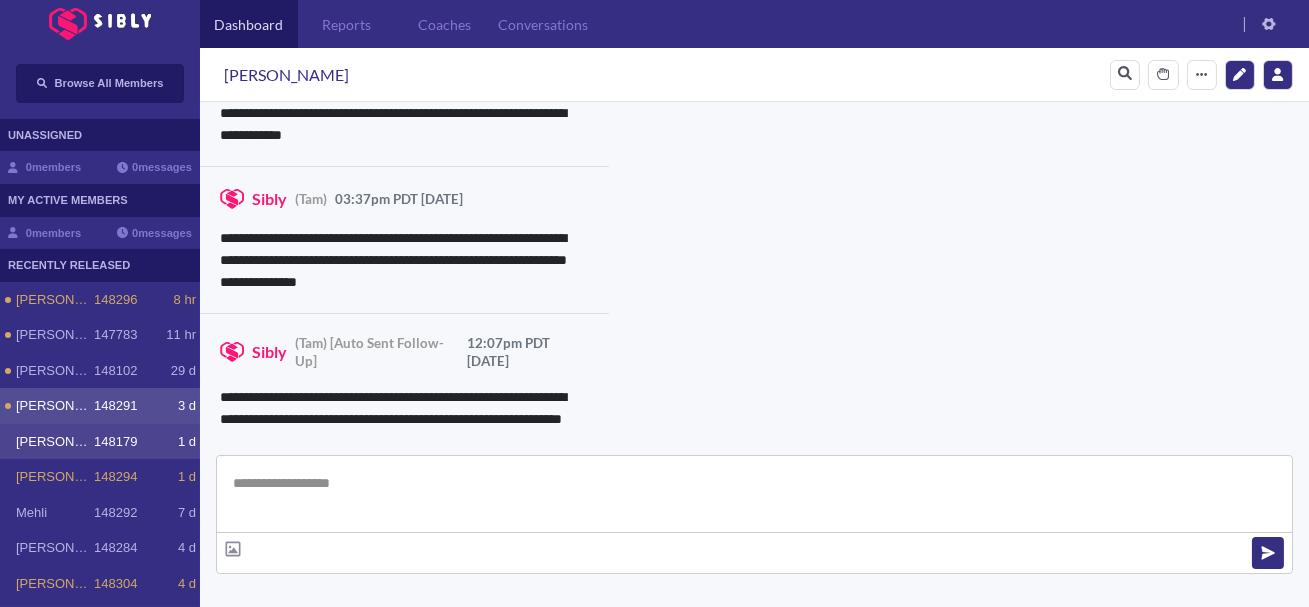 click on "1 d" 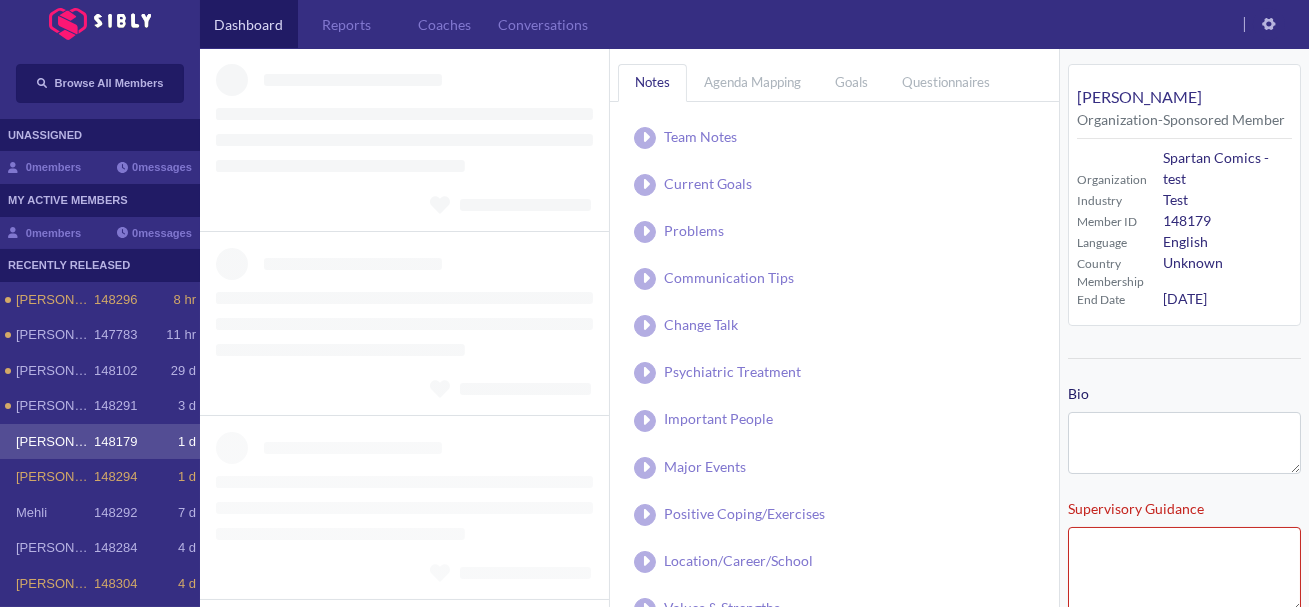 type on "**********" 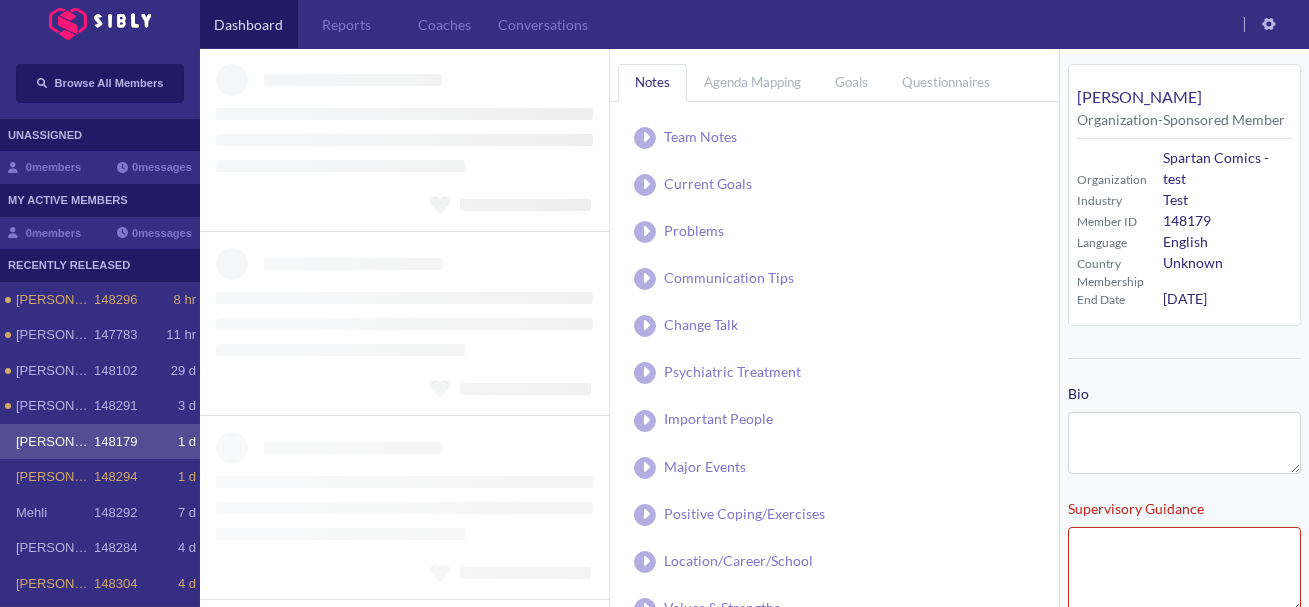 type on "**********" 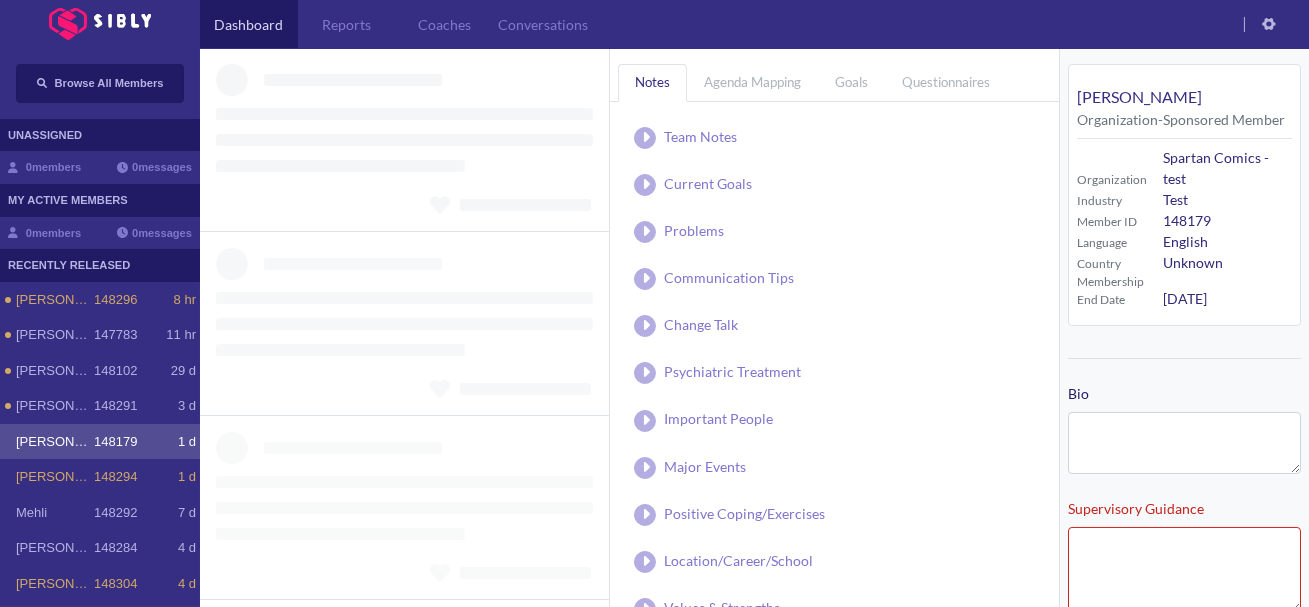 type on "**********" 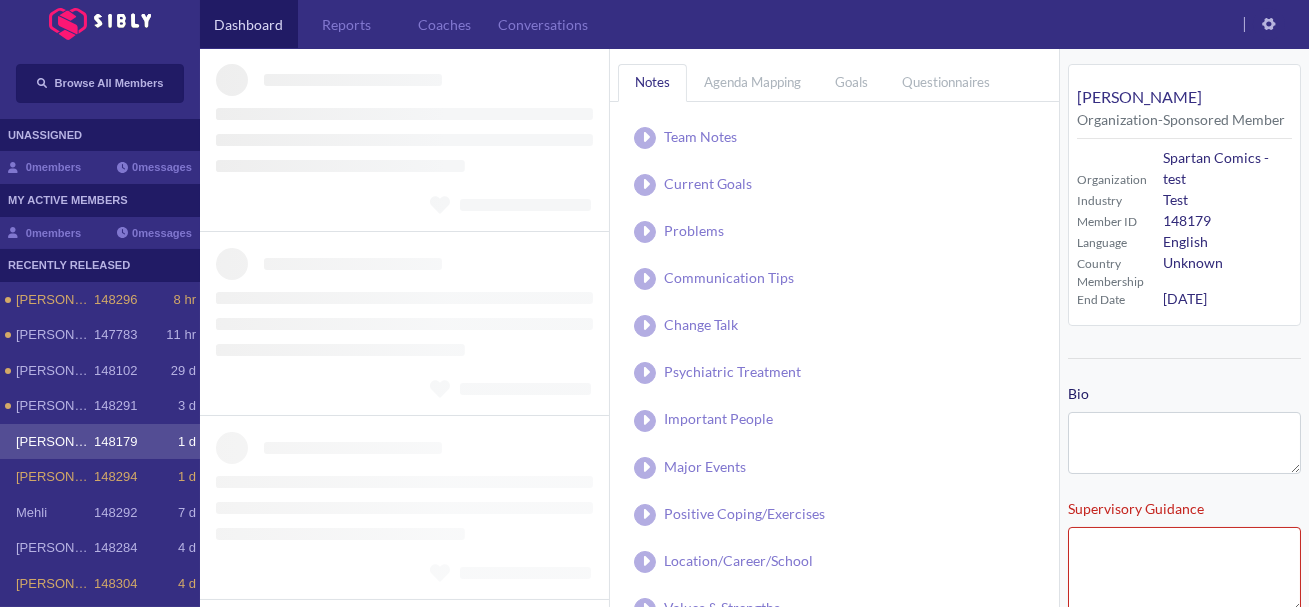 type on "**********" 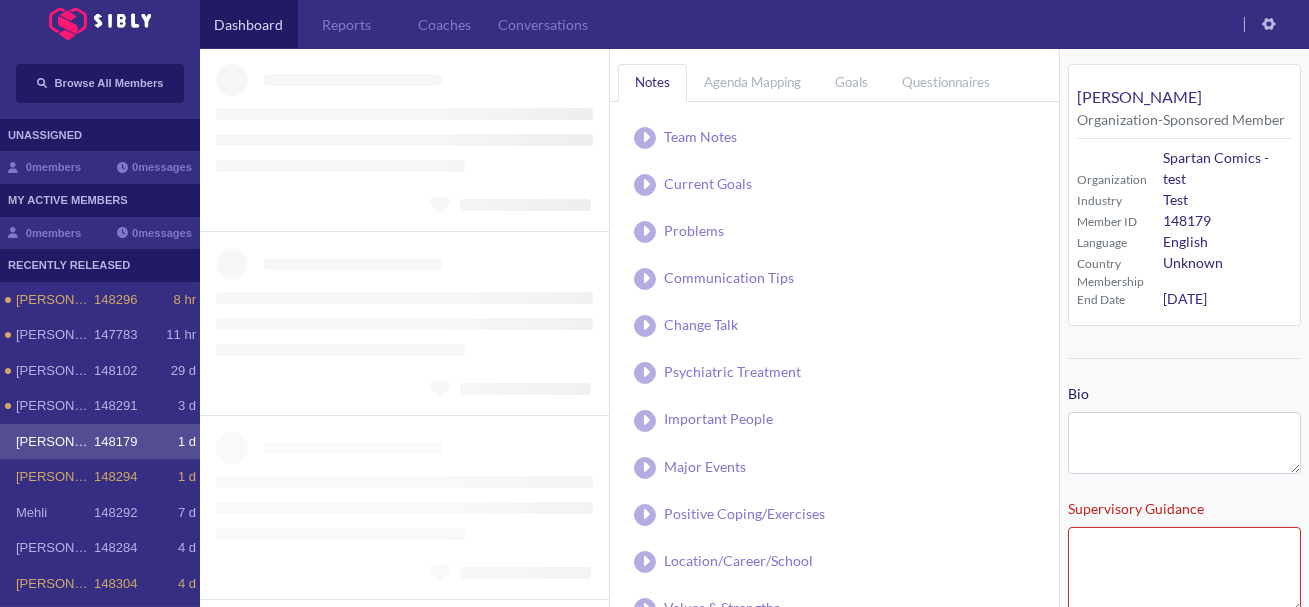type on "**********" 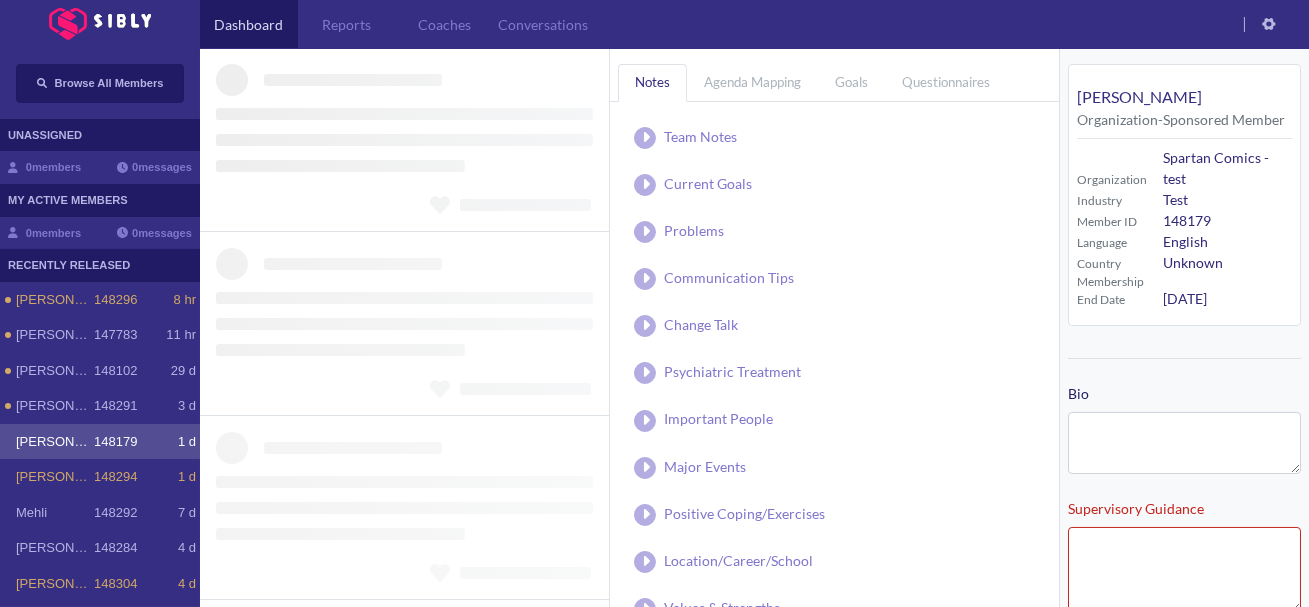type on "**********" 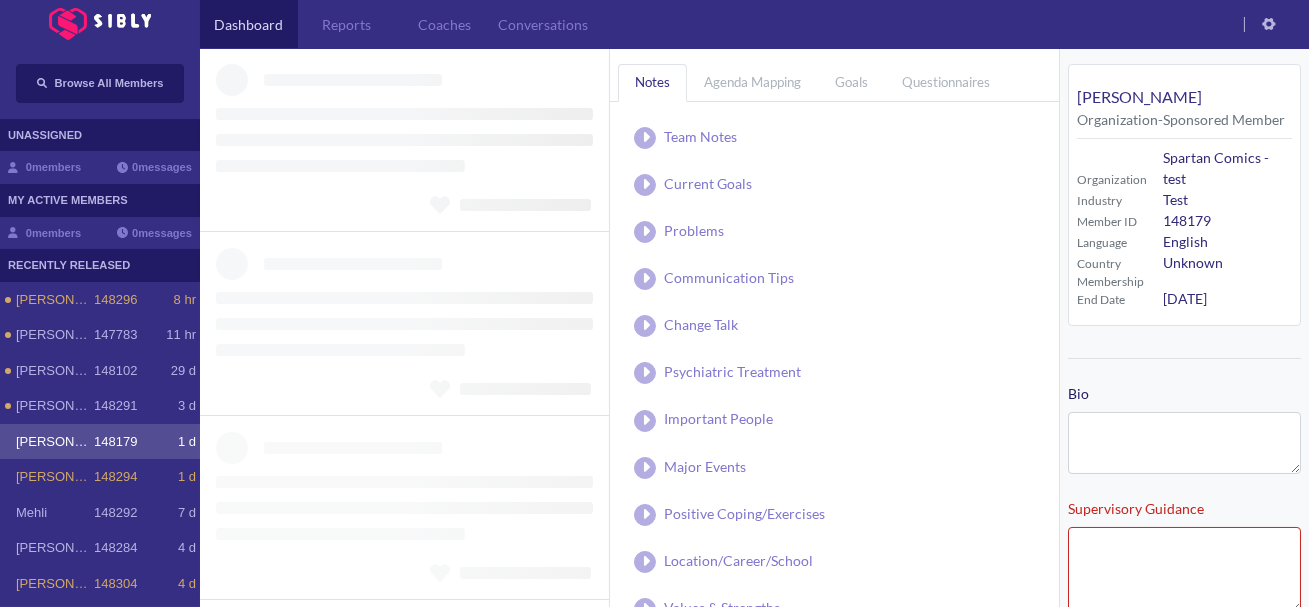 type on "**********" 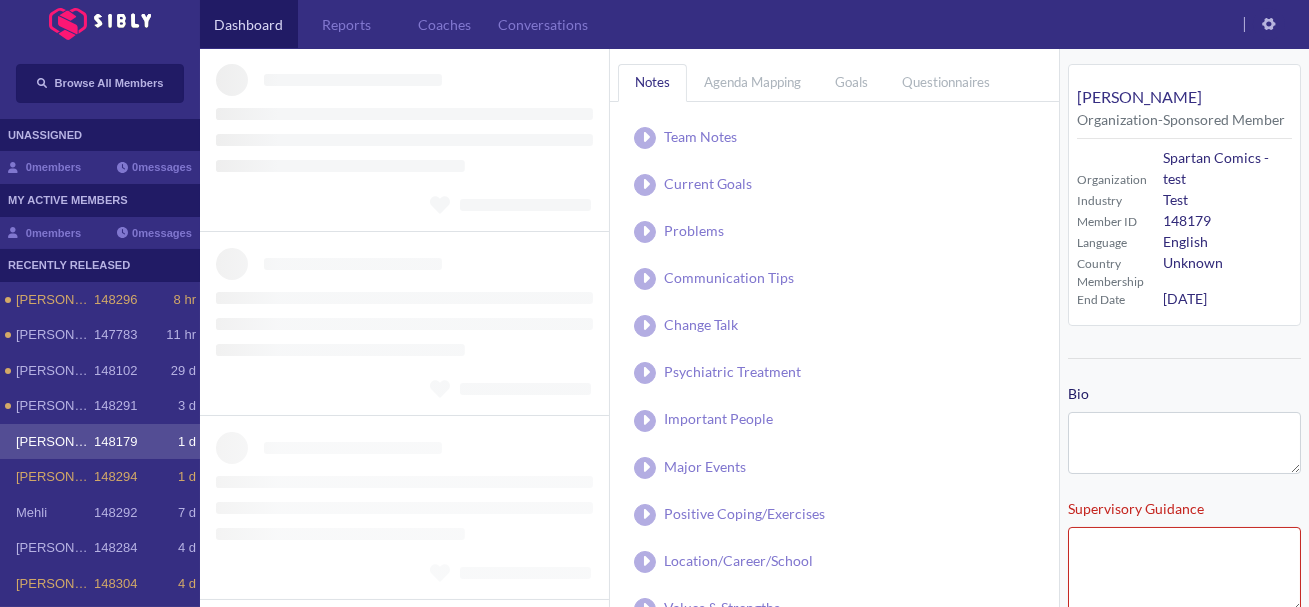 type on "**********" 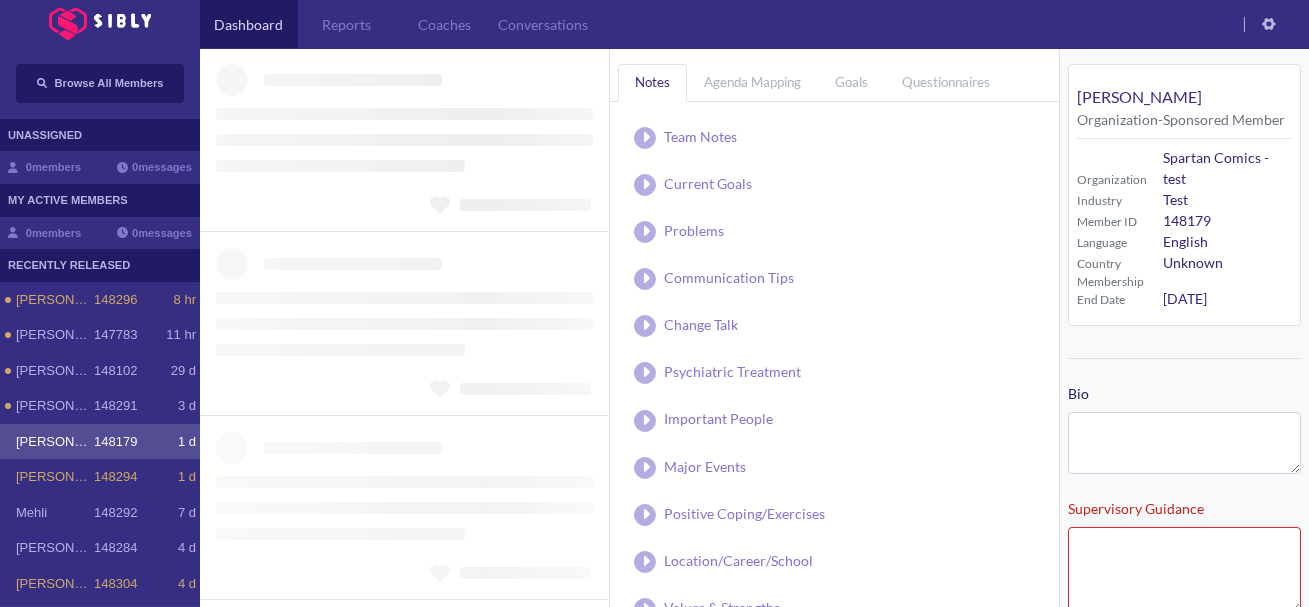 type on "**********" 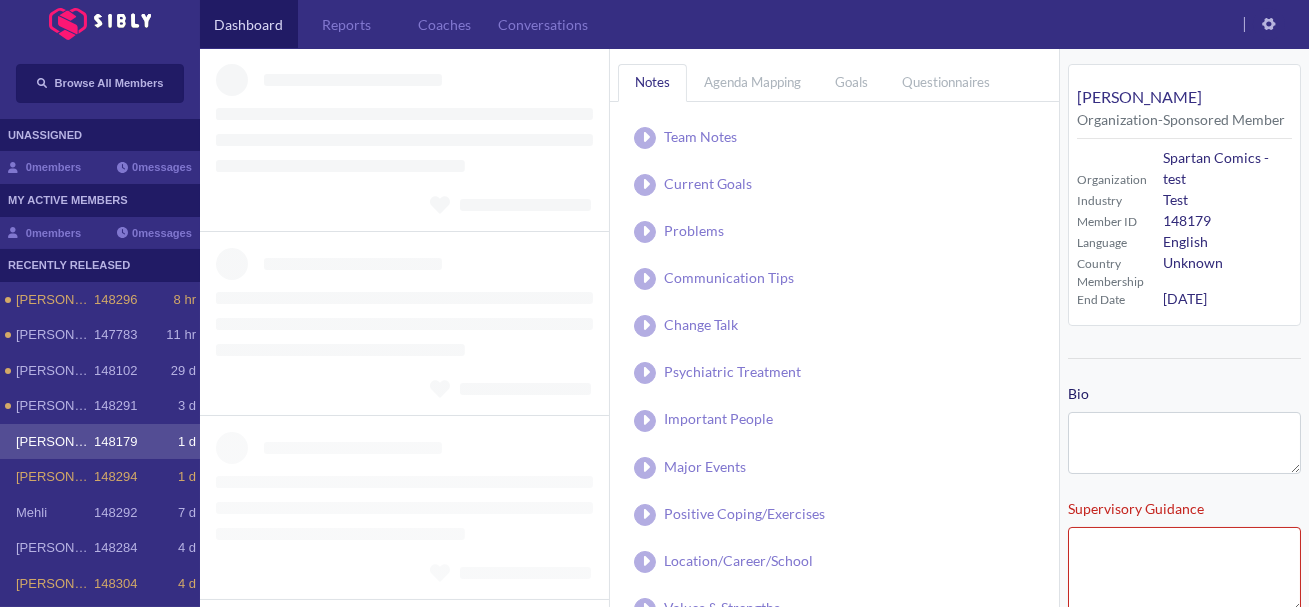 type on "**********" 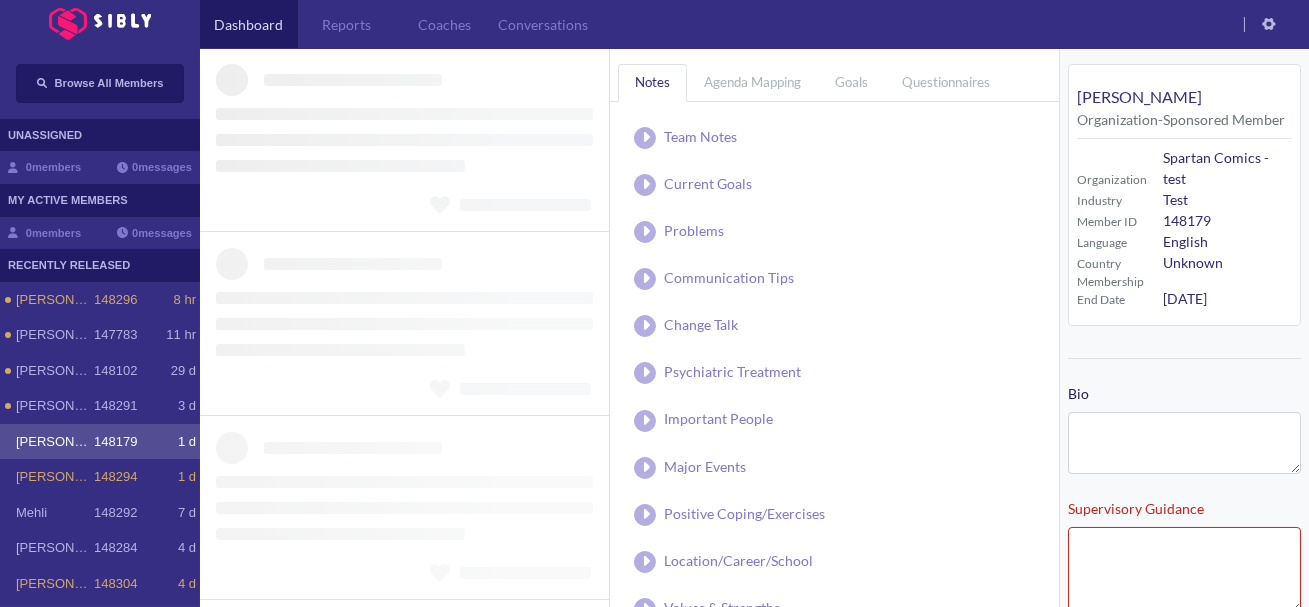 type on "**********" 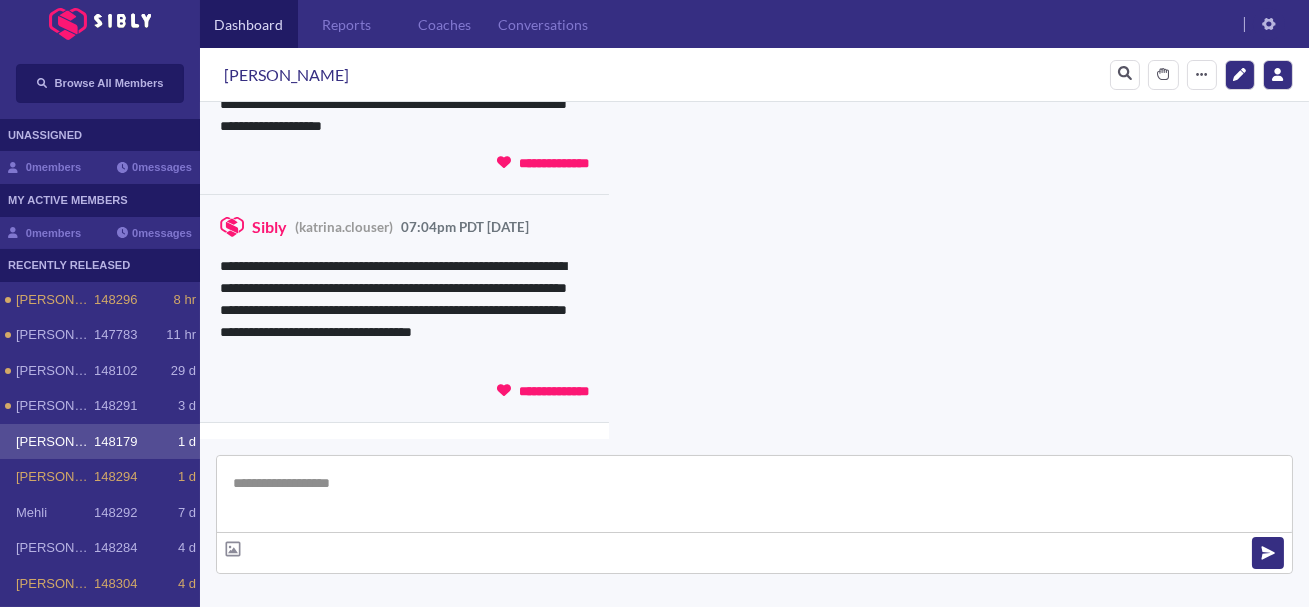 scroll, scrollTop: 3926, scrollLeft: 0, axis: vertical 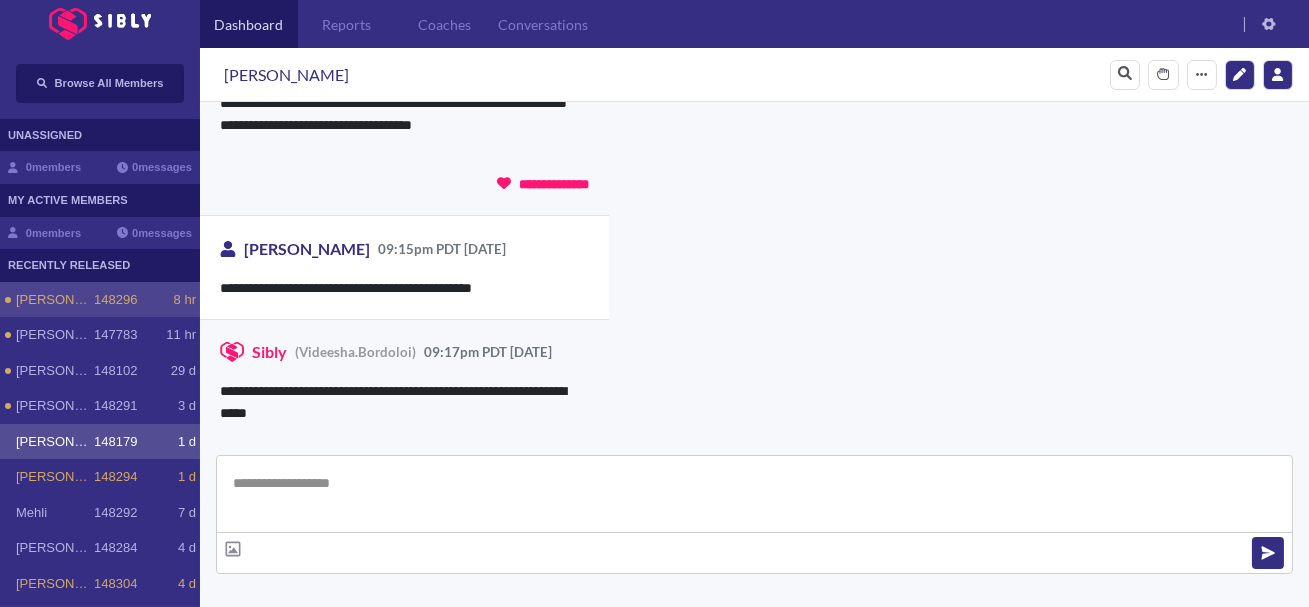 click on "[PERSON_NAME] 148296 8 hr" at bounding box center (106, 300) 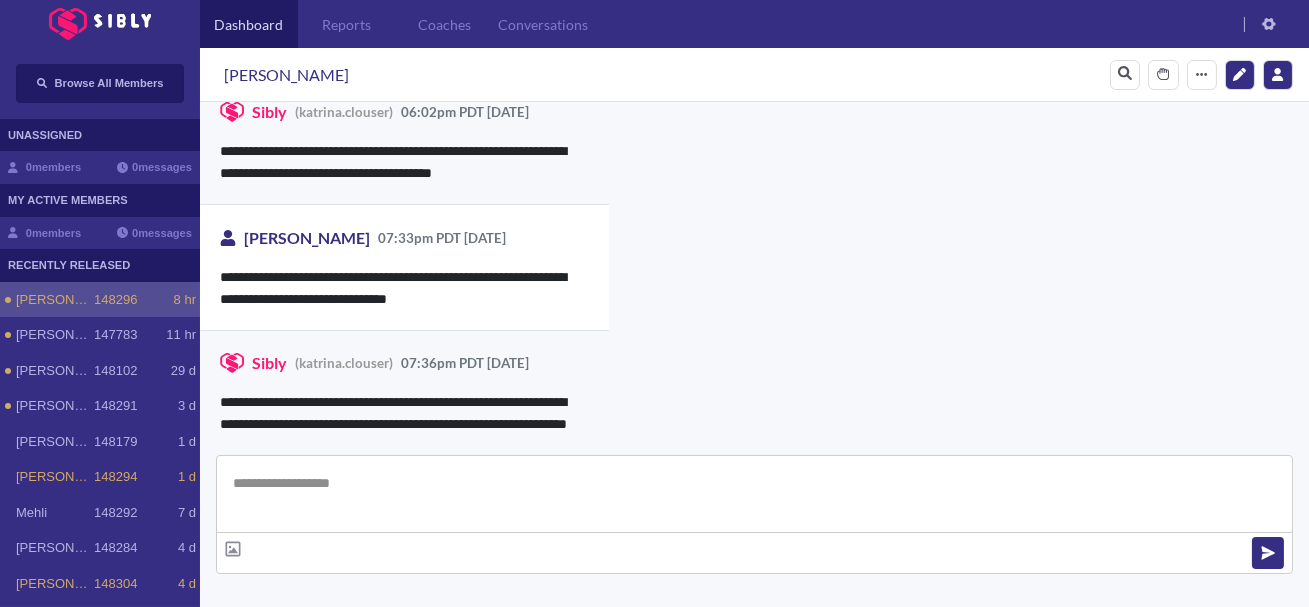 scroll, scrollTop: 4852, scrollLeft: 0, axis: vertical 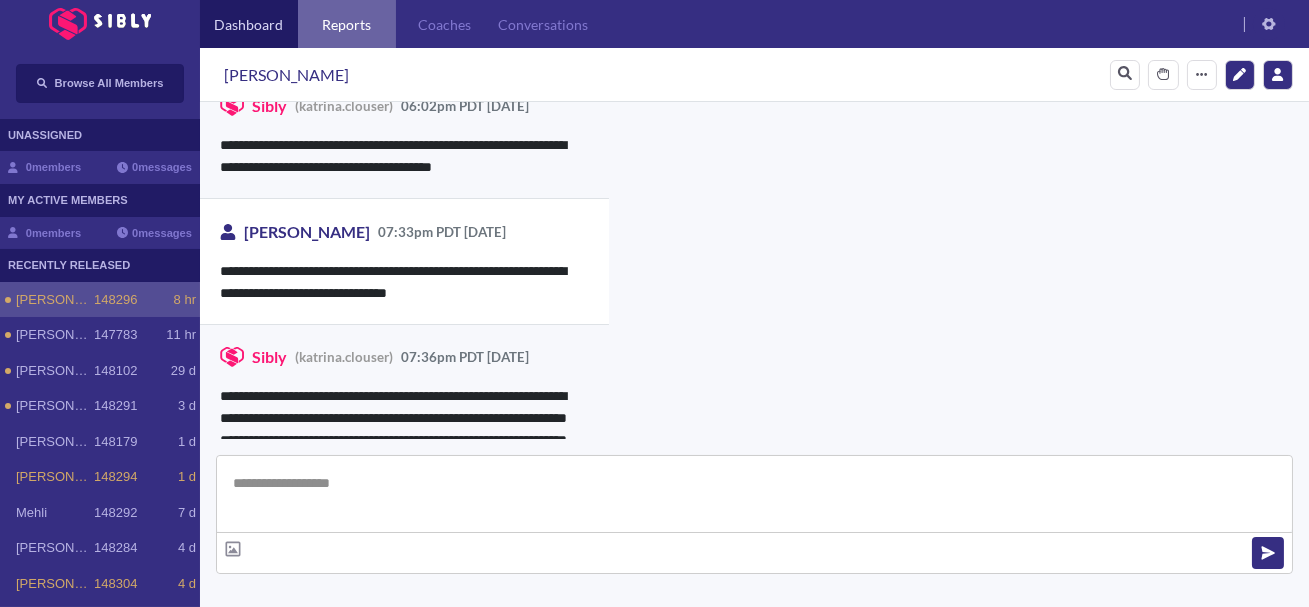 click on "Reports" at bounding box center [347, 24] 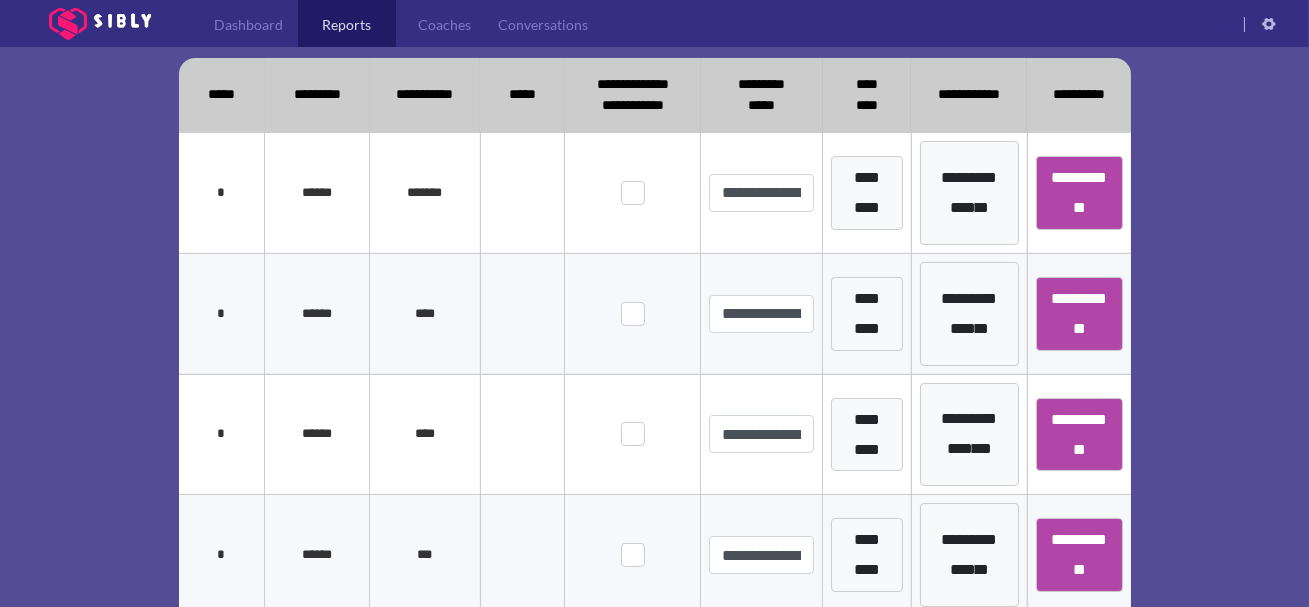 scroll, scrollTop: 514, scrollLeft: 0, axis: vertical 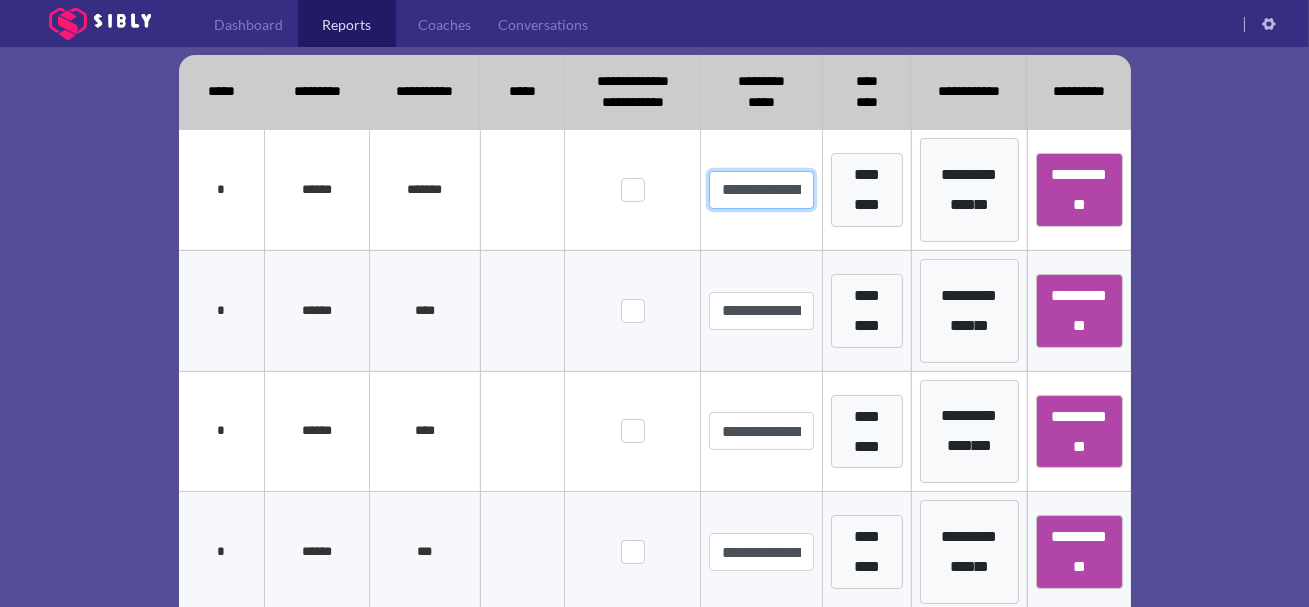 click on "**********" at bounding box center [761, 190] 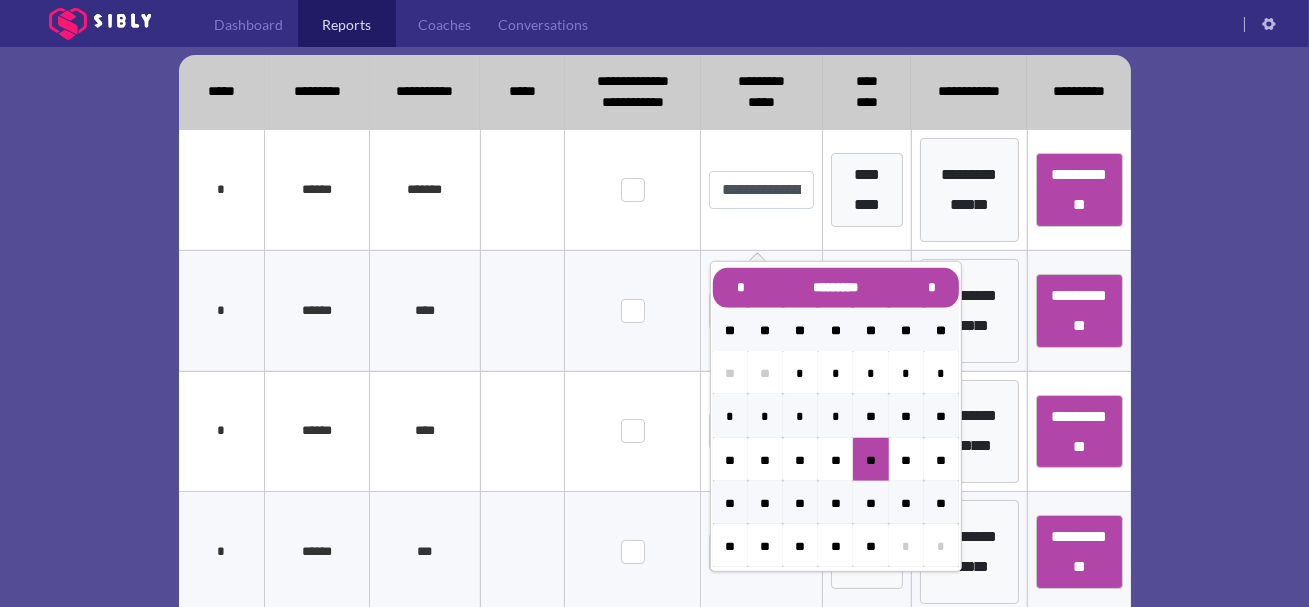 click at bounding box center (522, 189) 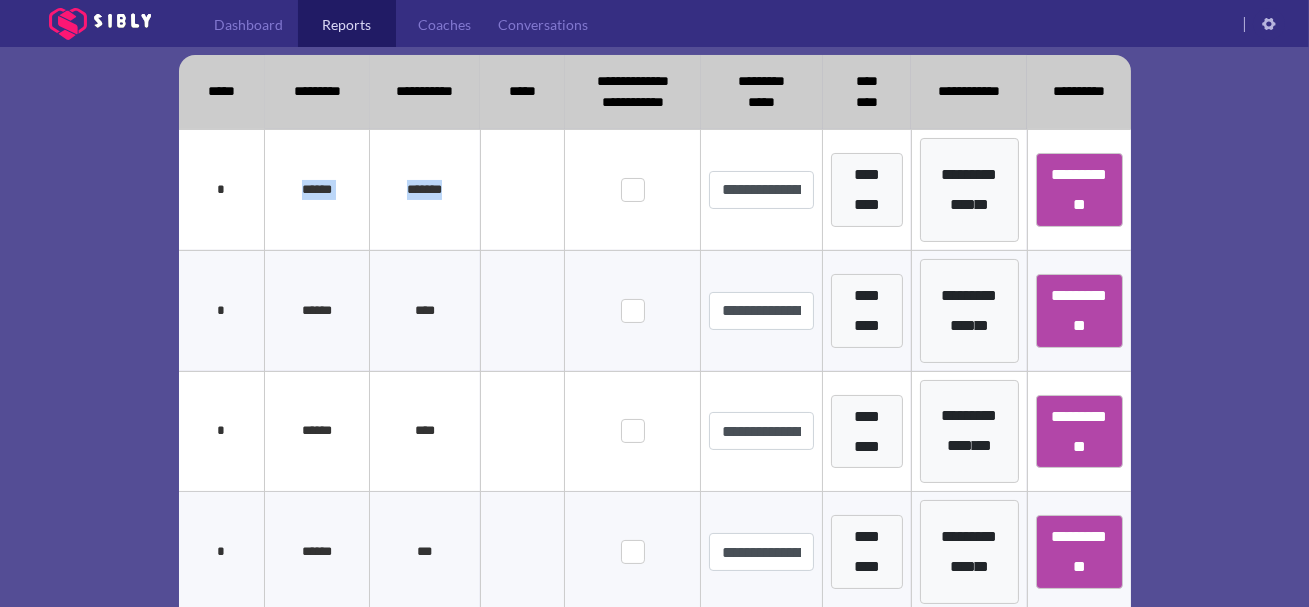 drag, startPoint x: 454, startPoint y: 233, endPoint x: 285, endPoint y: 228, distance: 169.07394 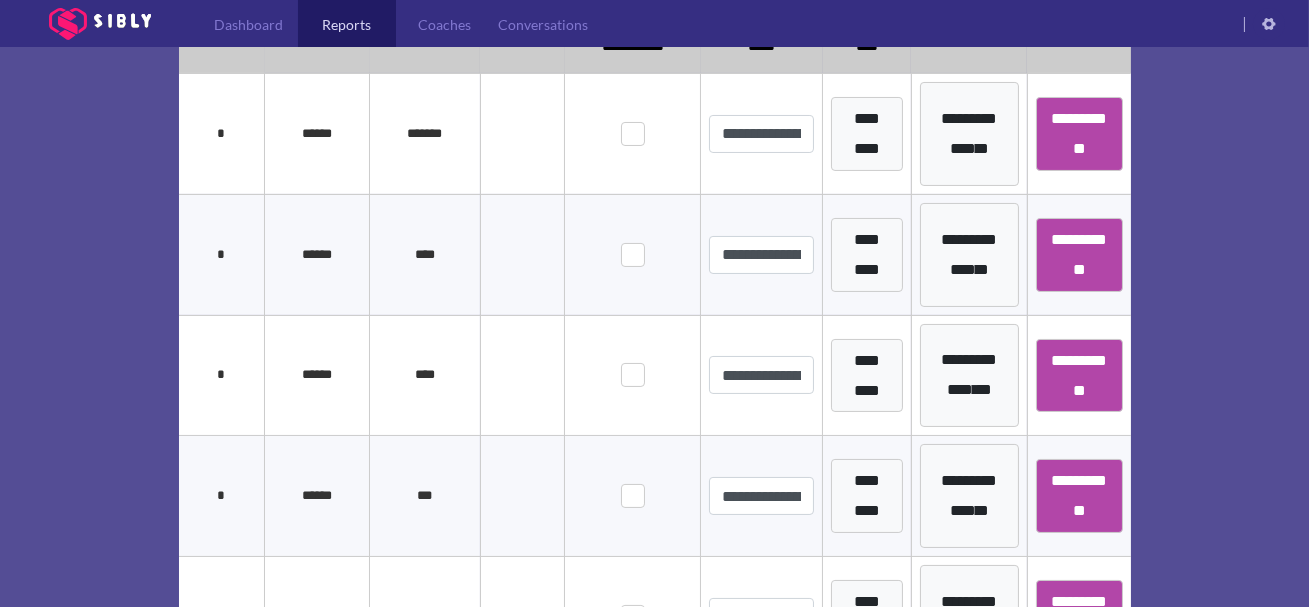 scroll, scrollTop: 576, scrollLeft: 0, axis: vertical 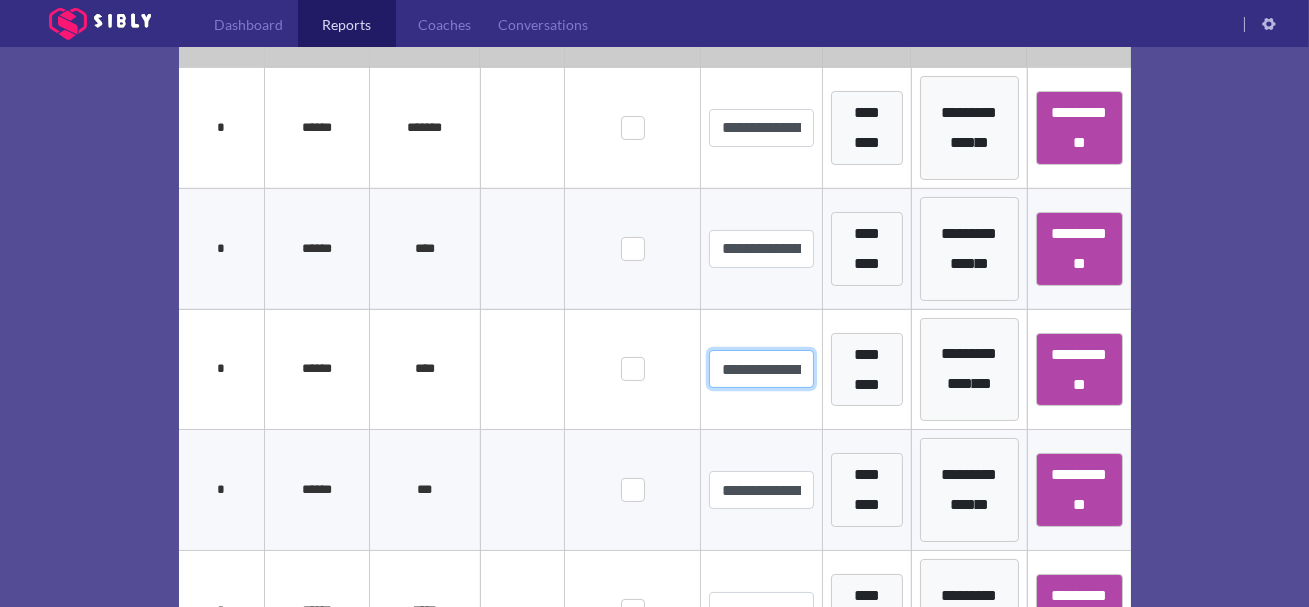 click on "**********" at bounding box center (761, 369) 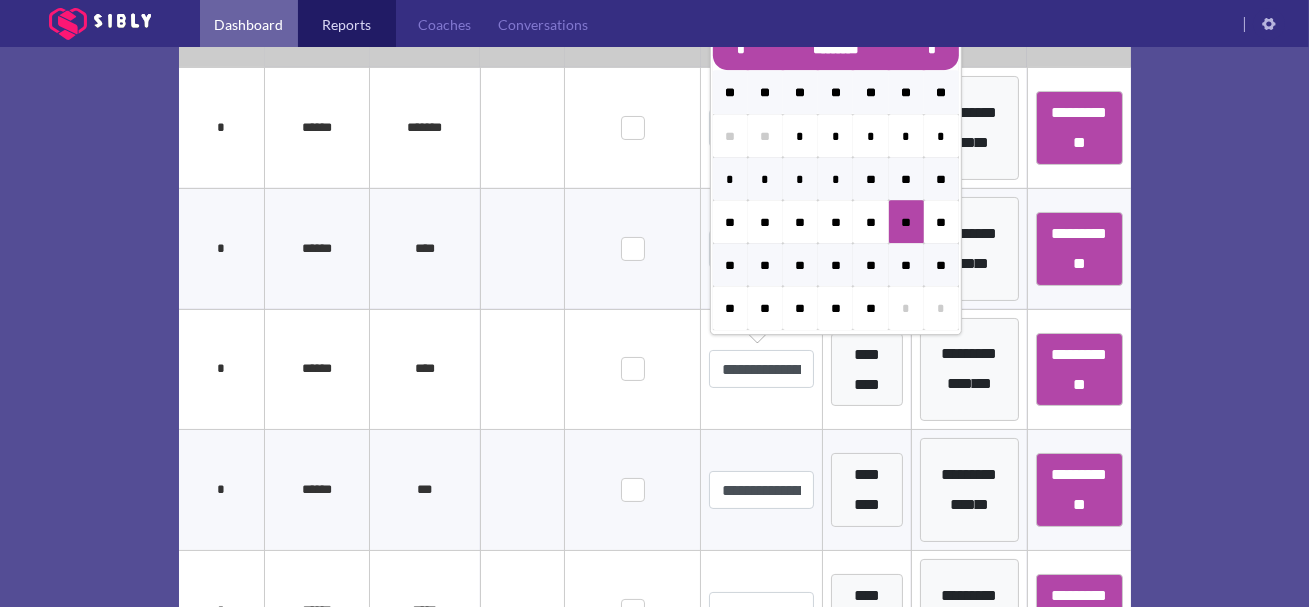 click on "Dashboard" at bounding box center (249, 24) 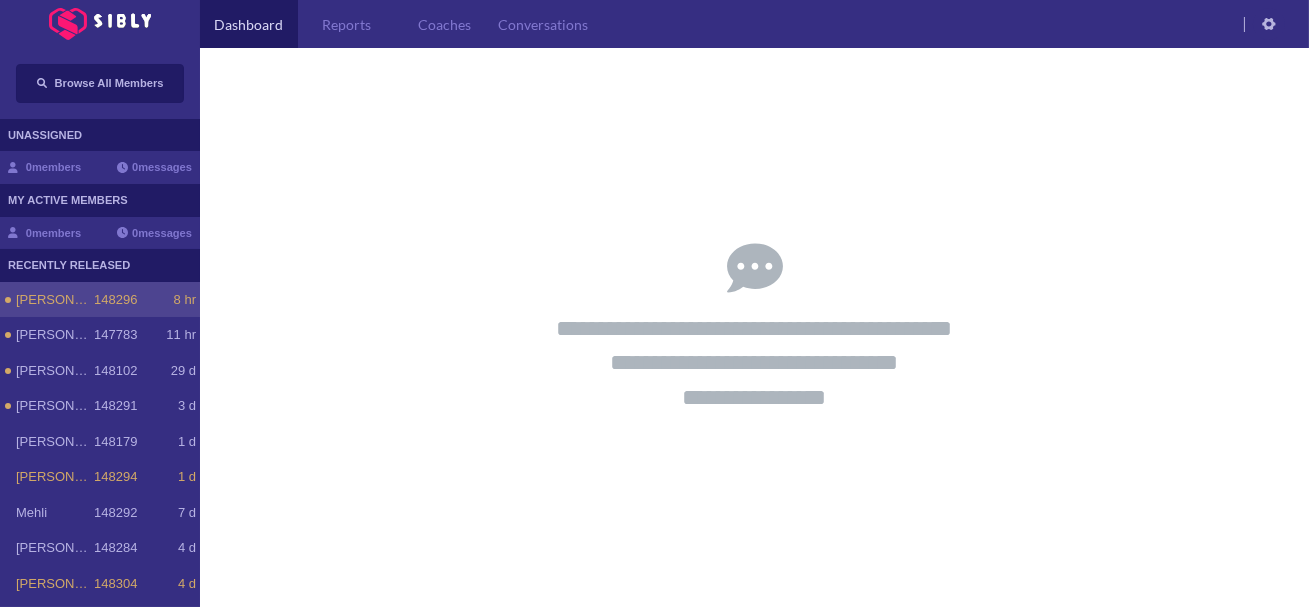 click on "148296" at bounding box center [115, 300] 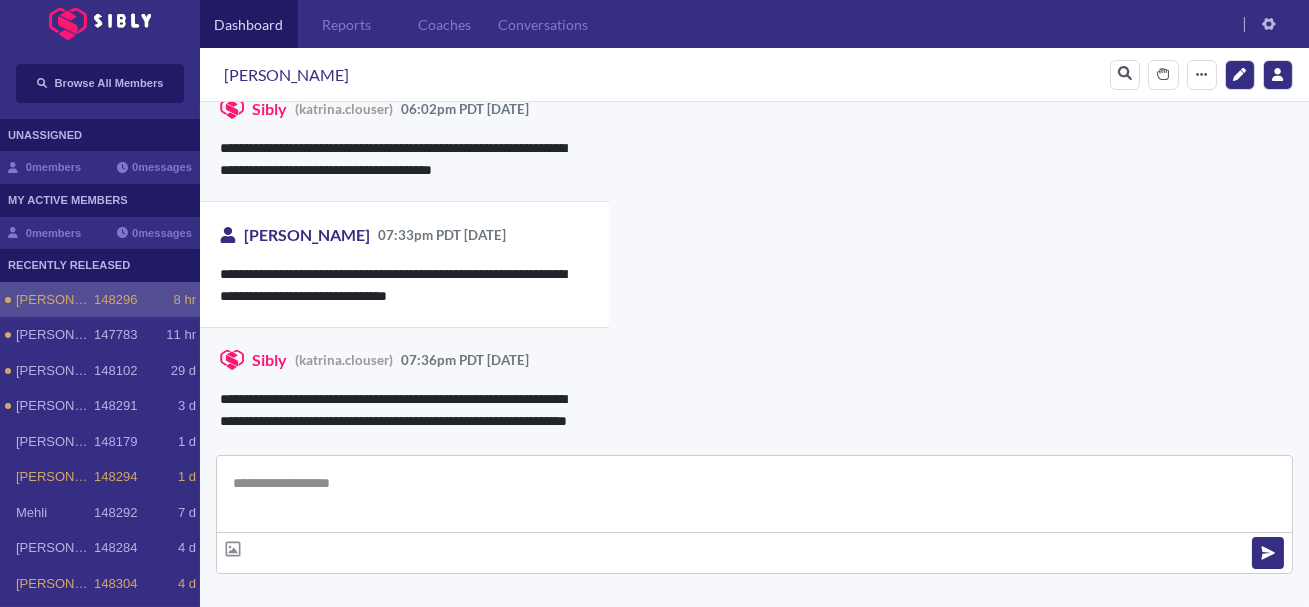 scroll, scrollTop: 4852, scrollLeft: 0, axis: vertical 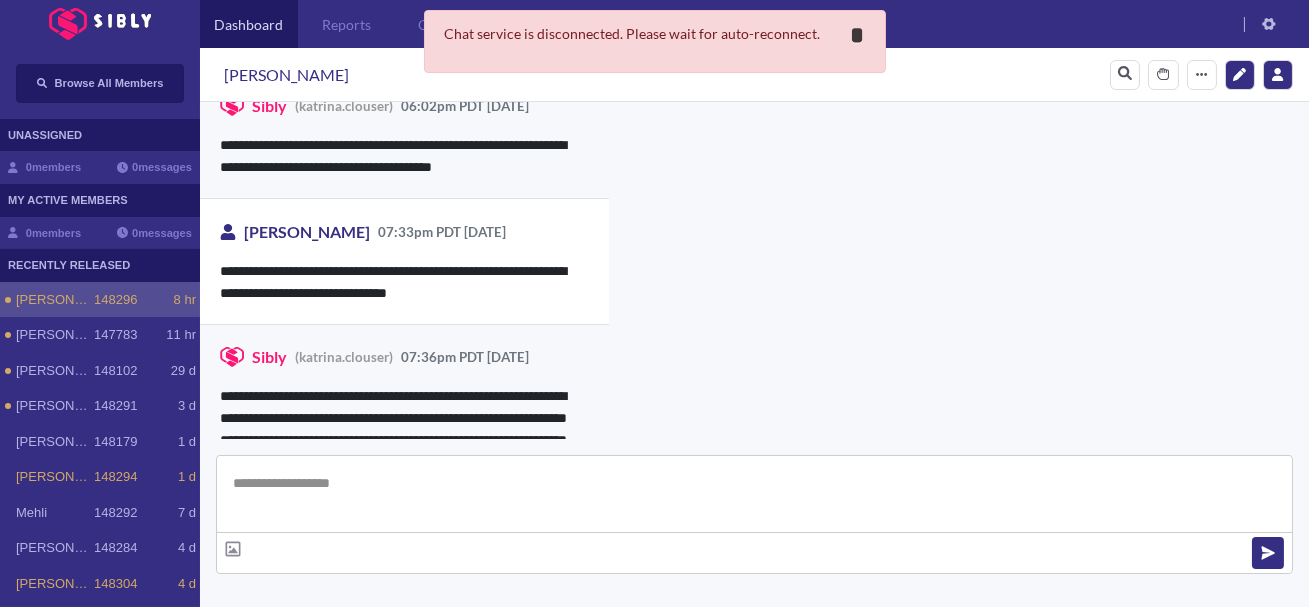 click on "*" at bounding box center [858, 35] 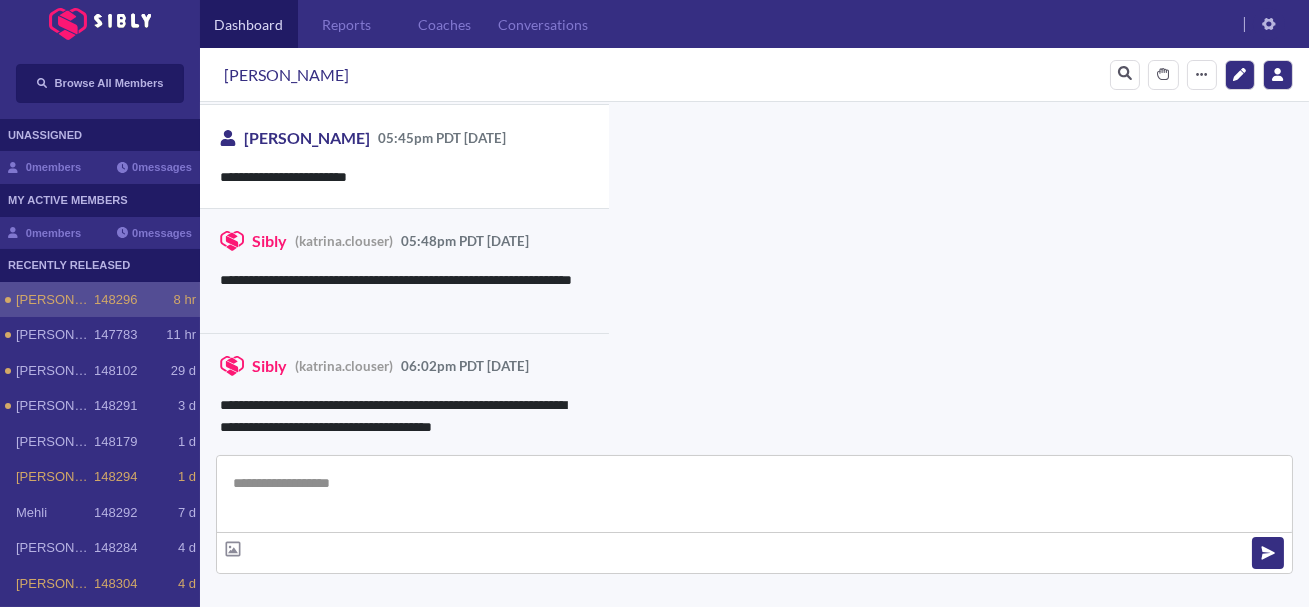 scroll, scrollTop: 4852, scrollLeft: 0, axis: vertical 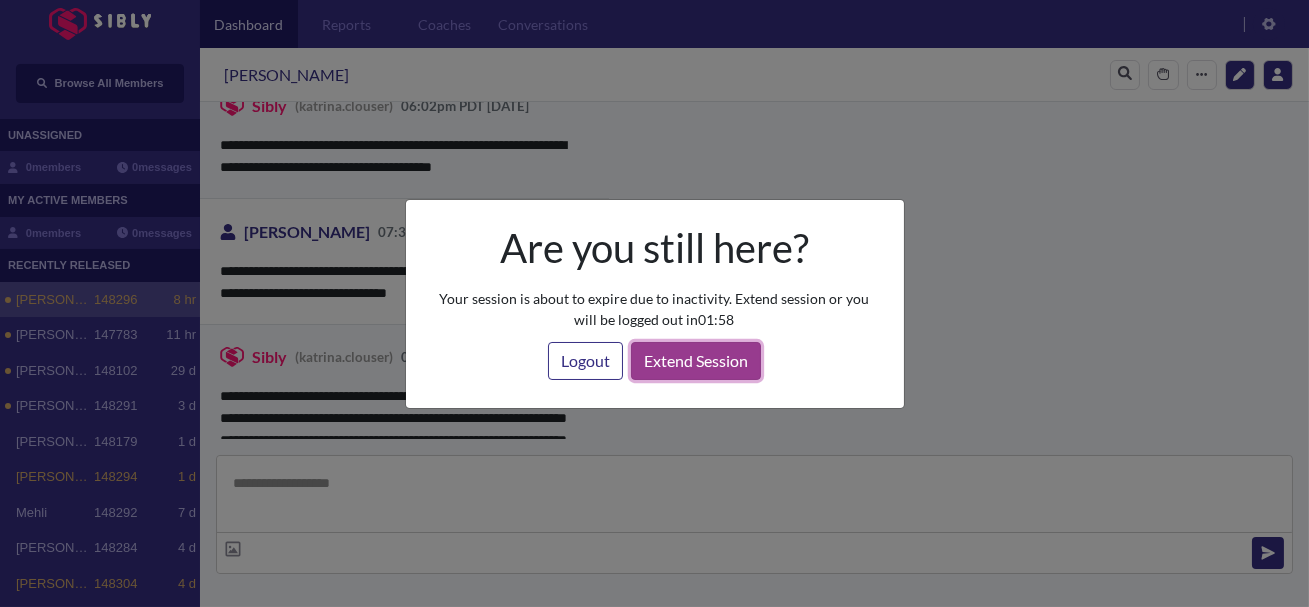 click on "Extend Session" at bounding box center [696, 361] 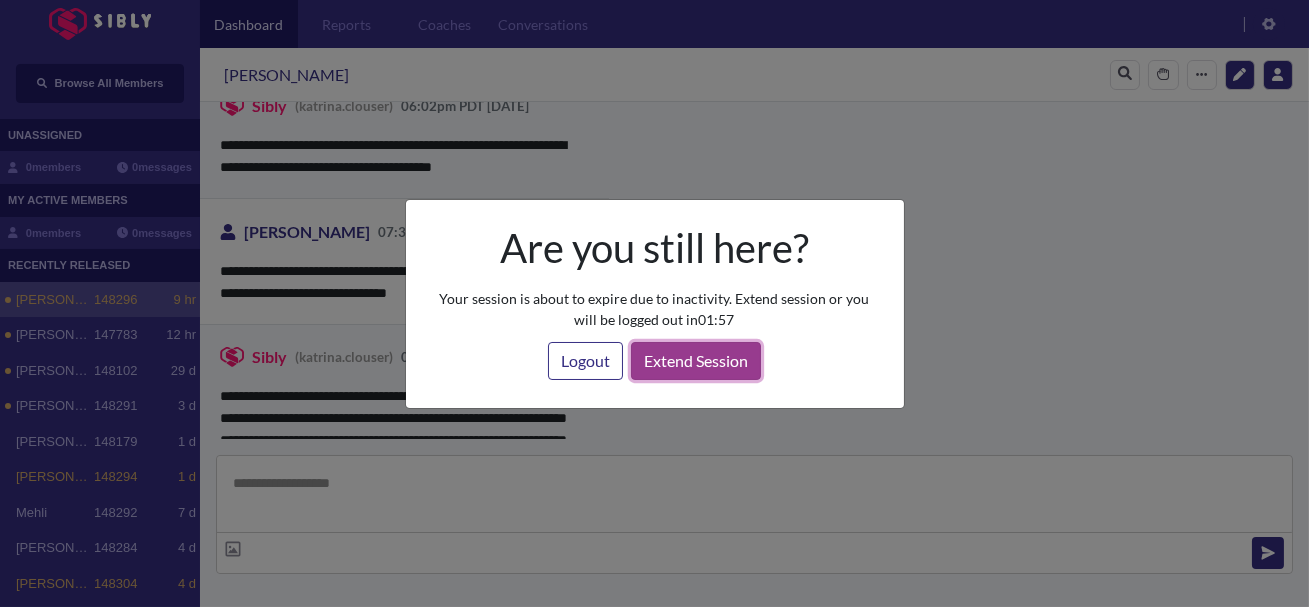 click on "Extend Session" at bounding box center (696, 361) 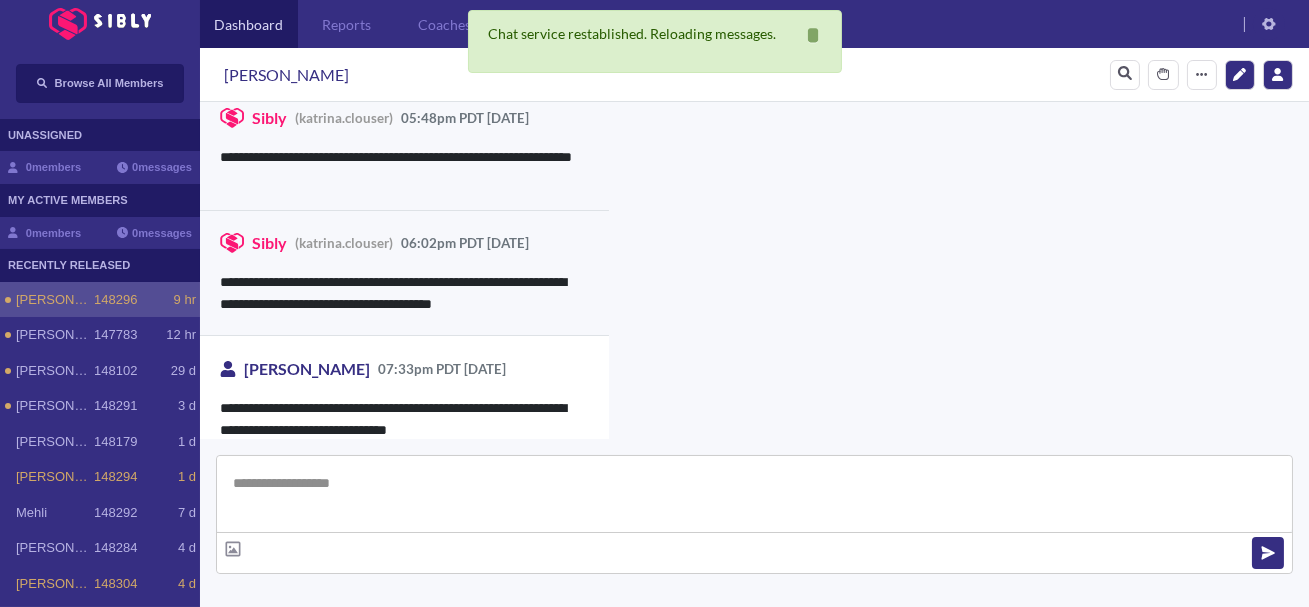 scroll, scrollTop: 4852, scrollLeft: 0, axis: vertical 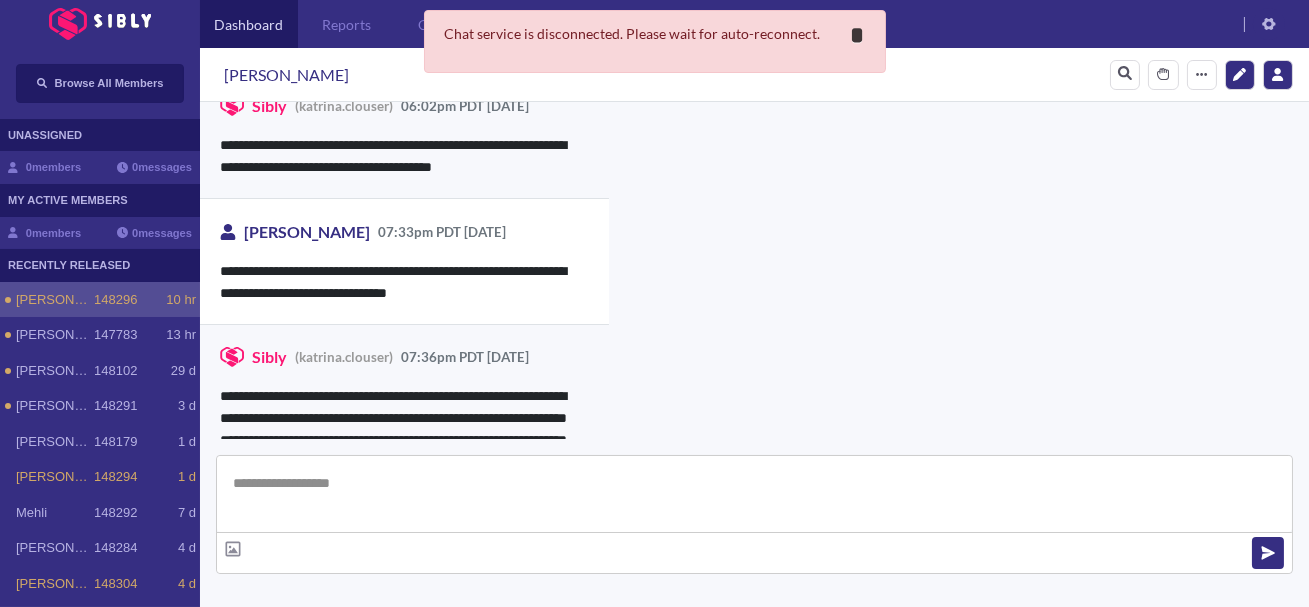 click on "**********" at bounding box center [858, 35] 